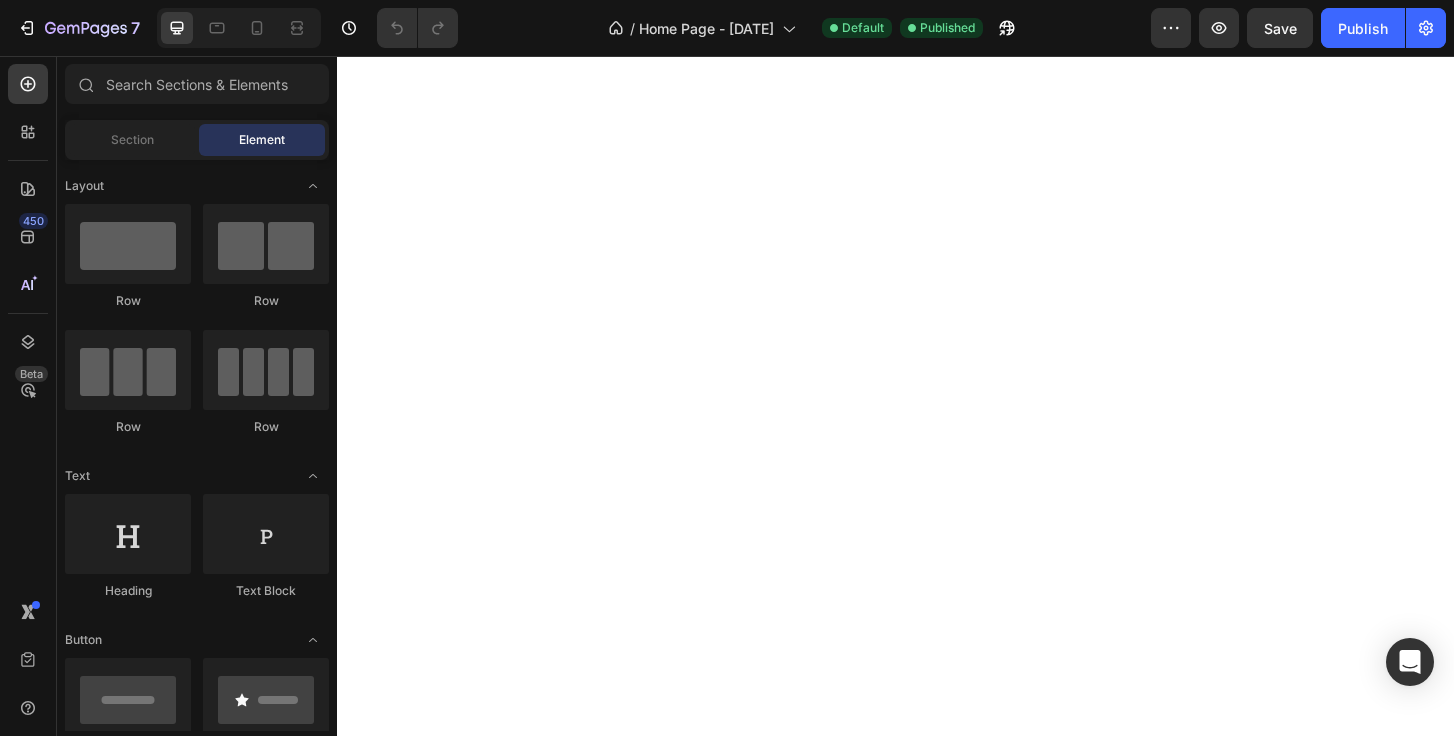 scroll, scrollTop: 0, scrollLeft: 0, axis: both 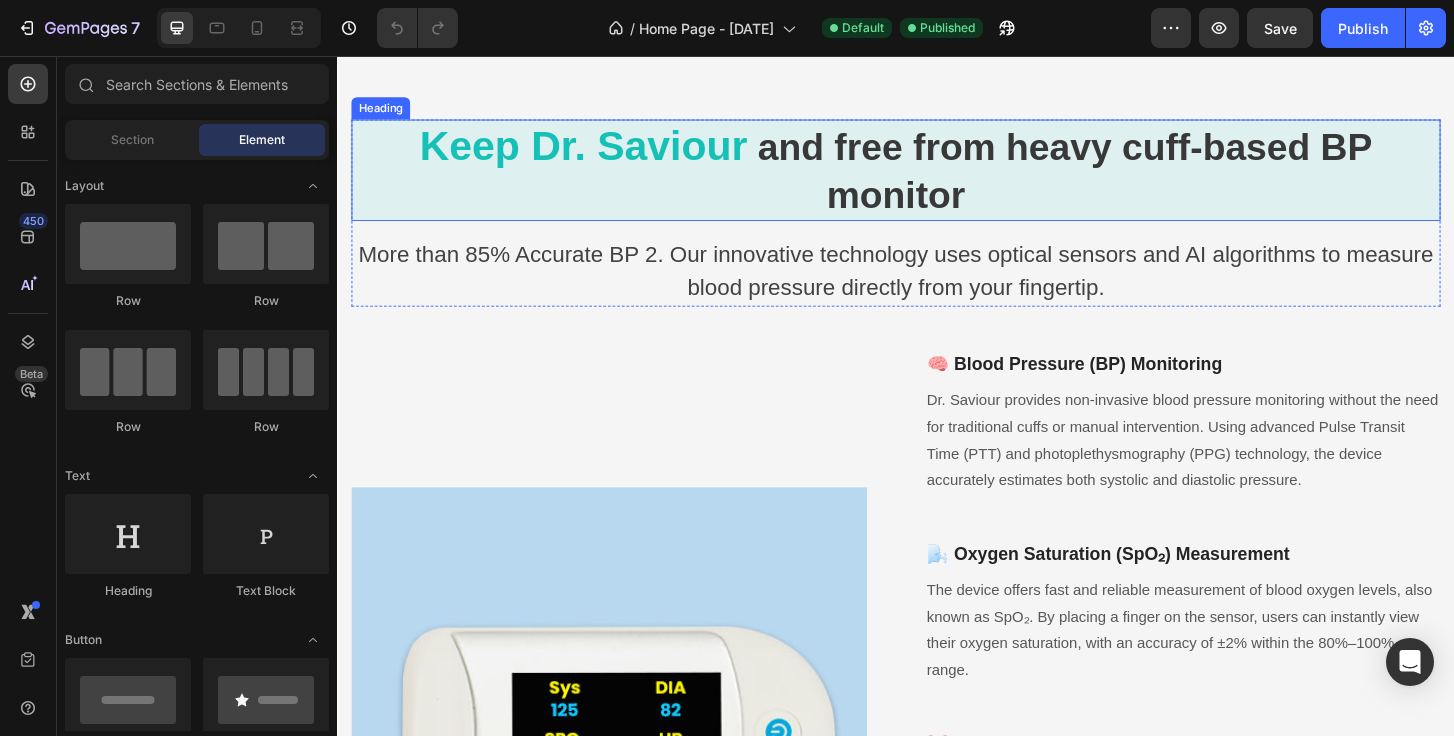 click on "and free from heavy cuff-based BP monitor" at bounding box center (1119, 179) 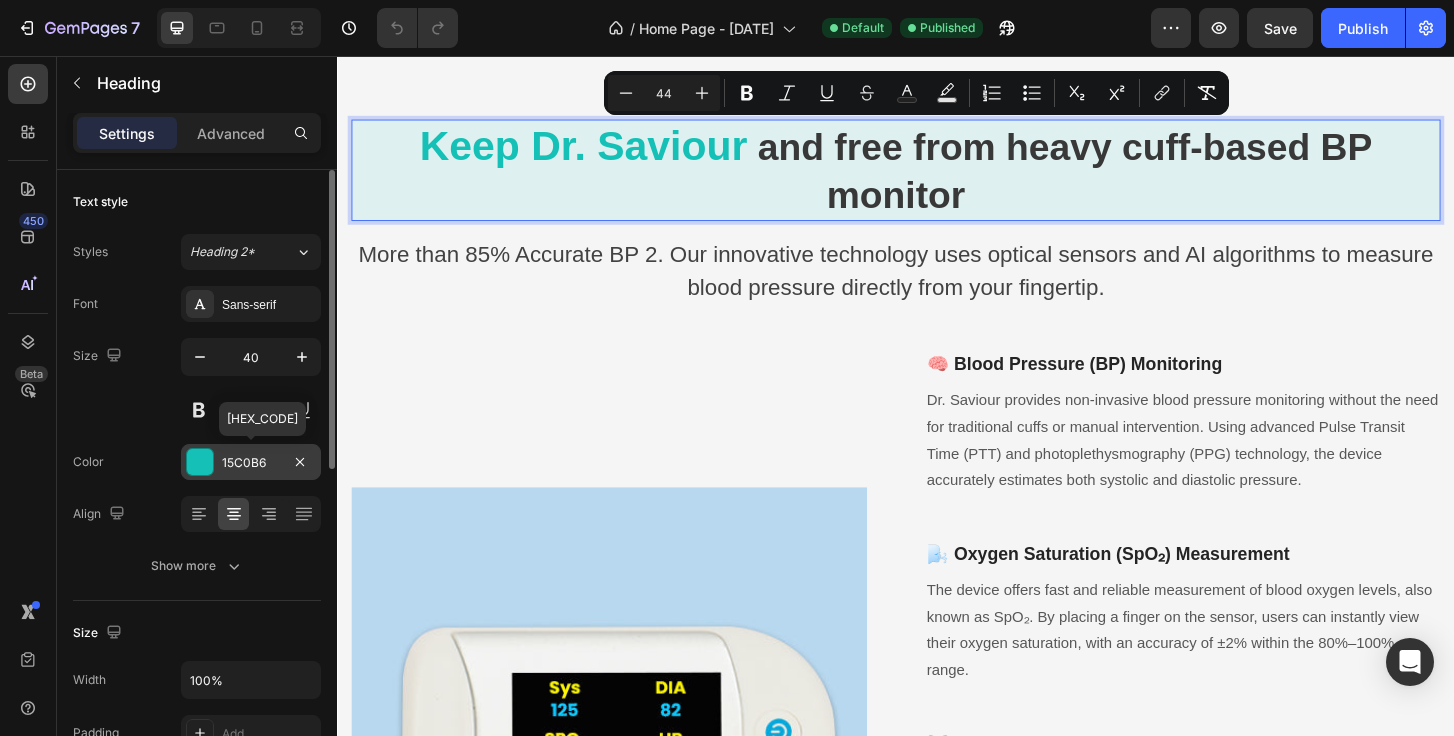 click at bounding box center [200, 462] 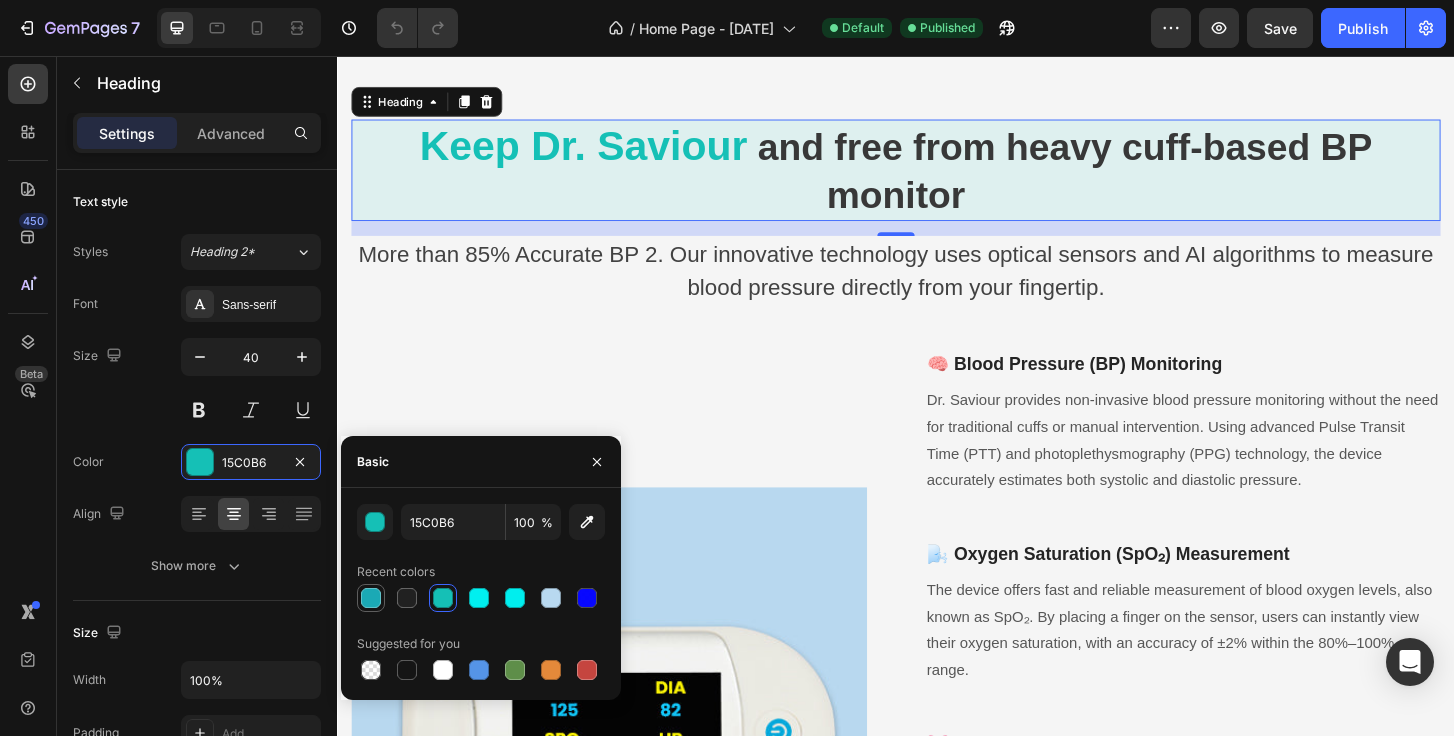 click at bounding box center [371, 598] 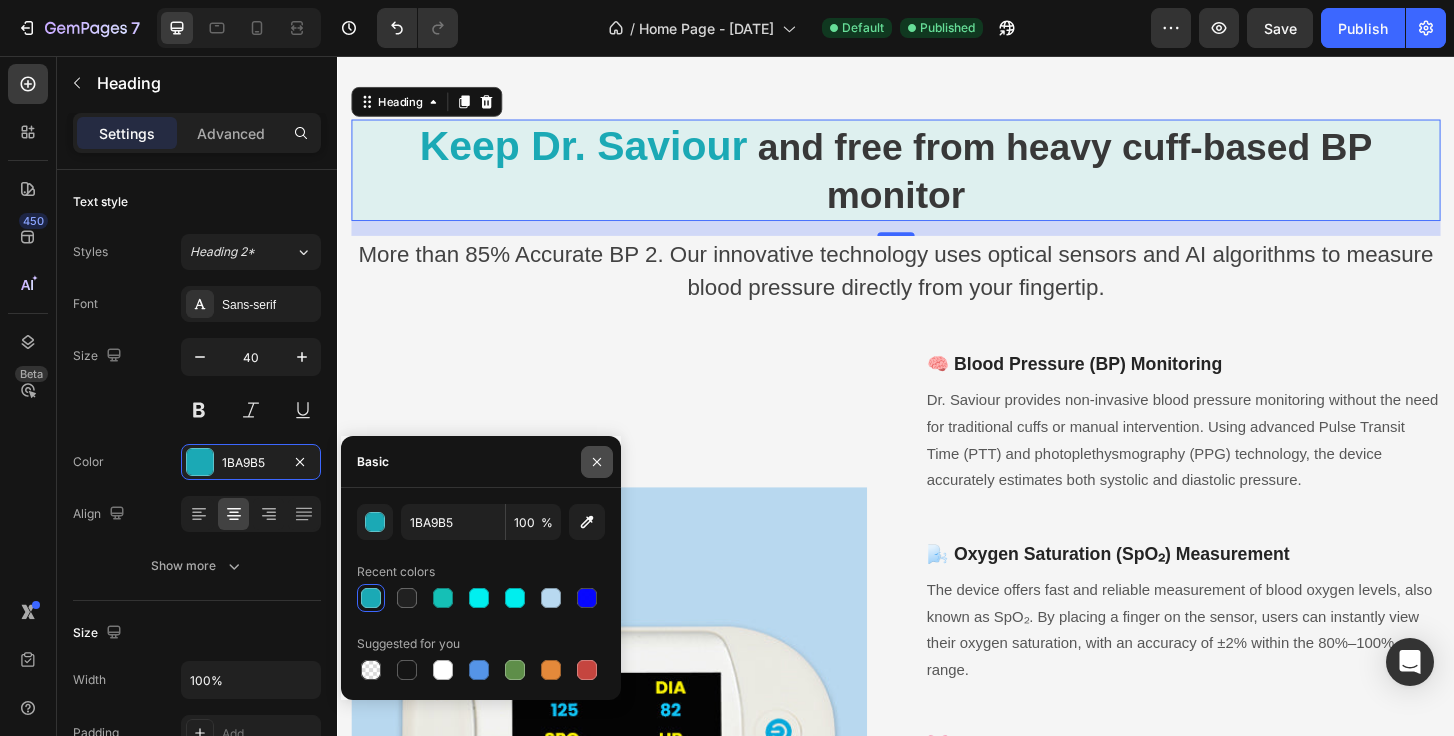 click 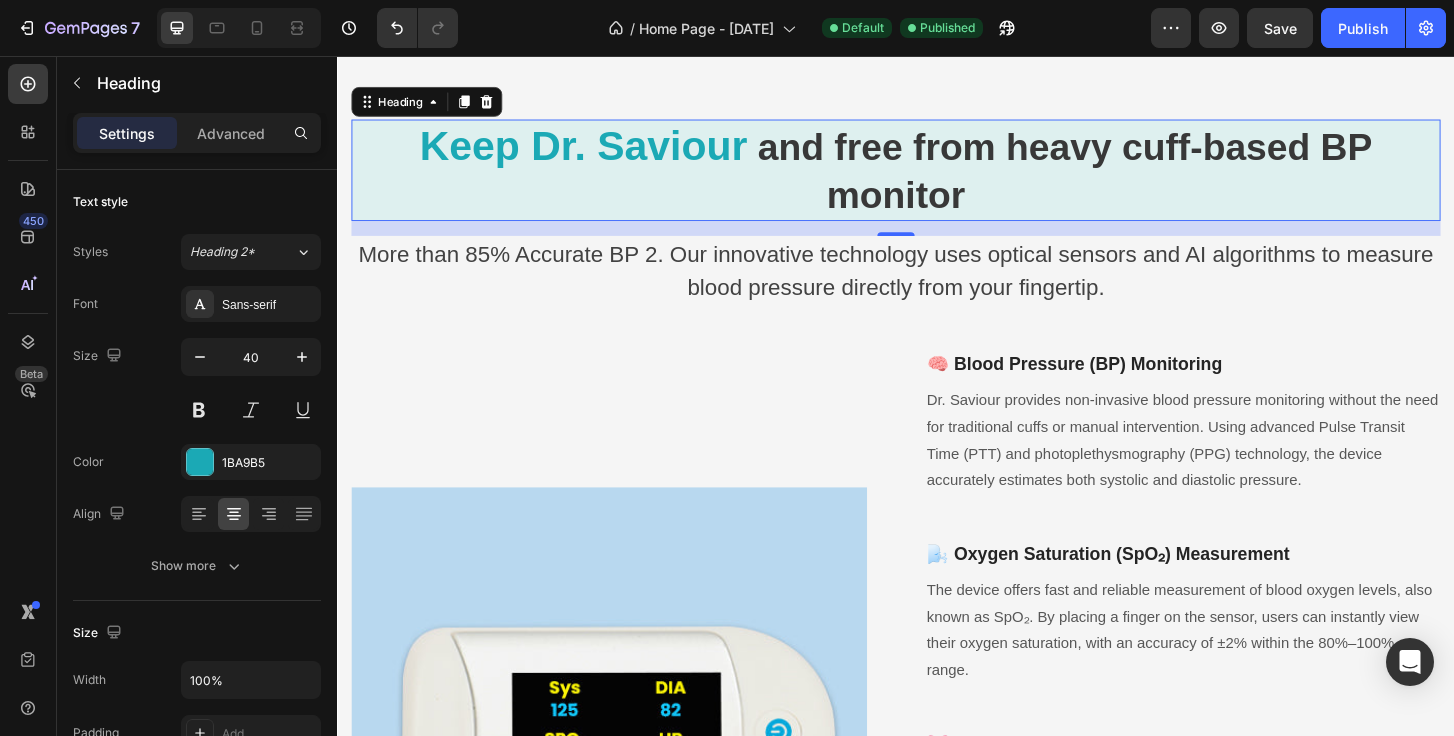 click on "Keep Dr. Saviour and free from heavy cuff-based BP monitor" at bounding box center [937, 178] 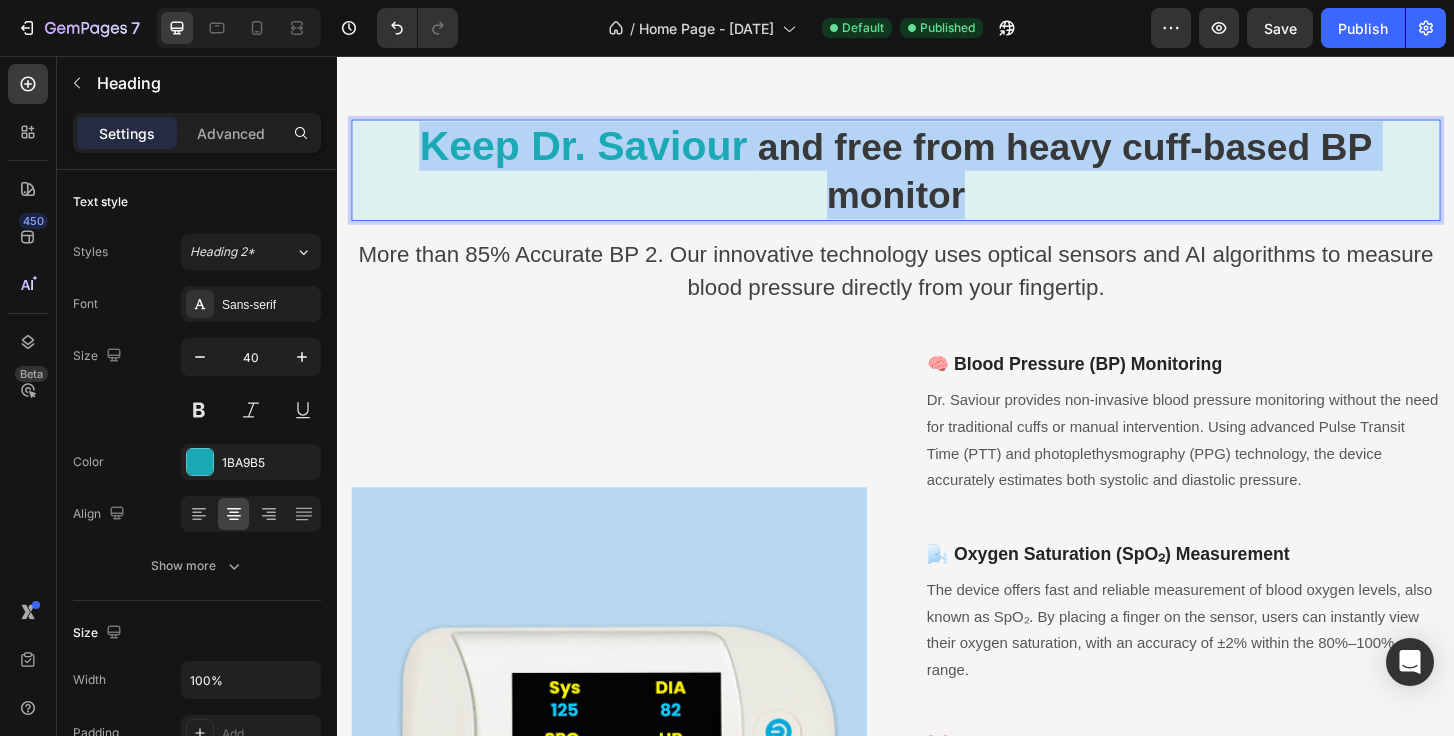 click on "Keep Dr. Saviour and free from heavy cuff-based BP monitor" at bounding box center (937, 178) 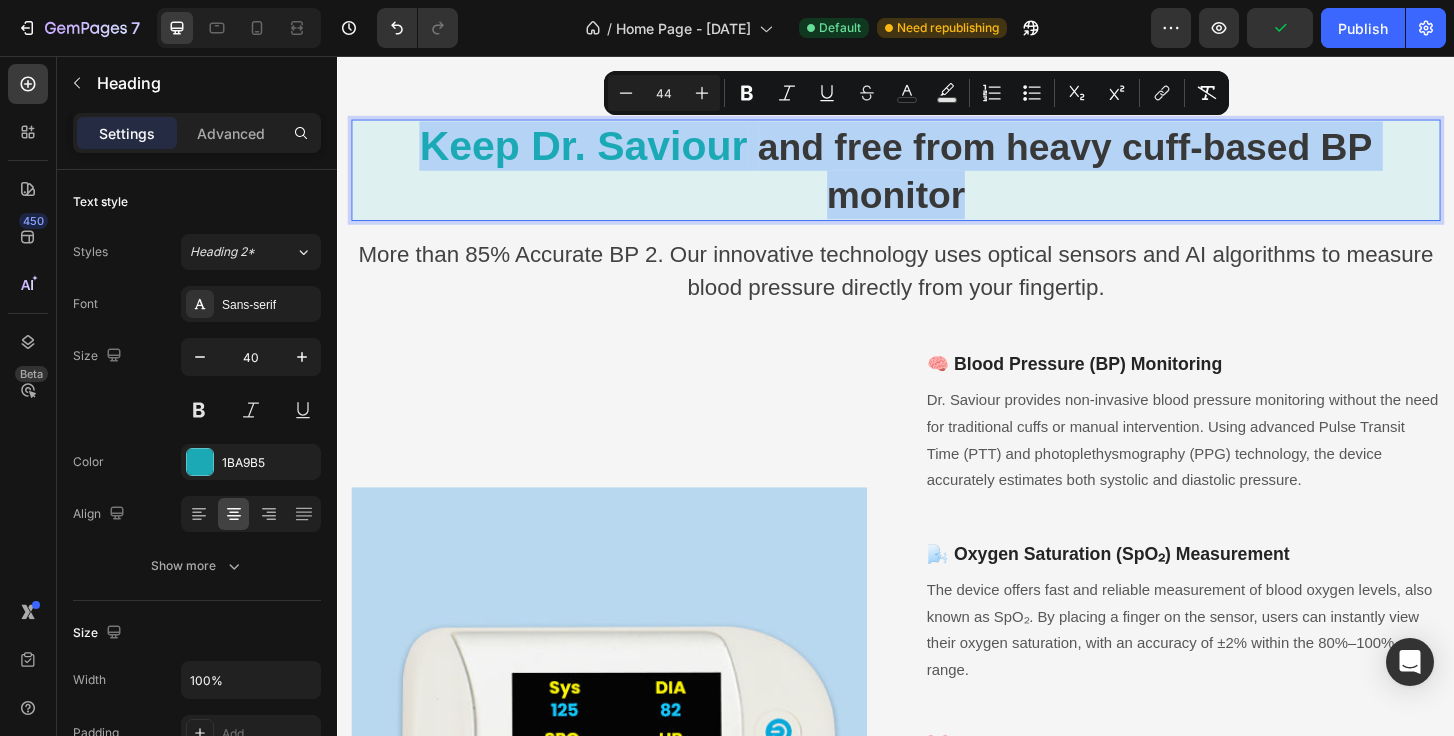 click on "Keep Dr. Saviour and free from heavy cuff-based BP monitor" at bounding box center (937, 178) 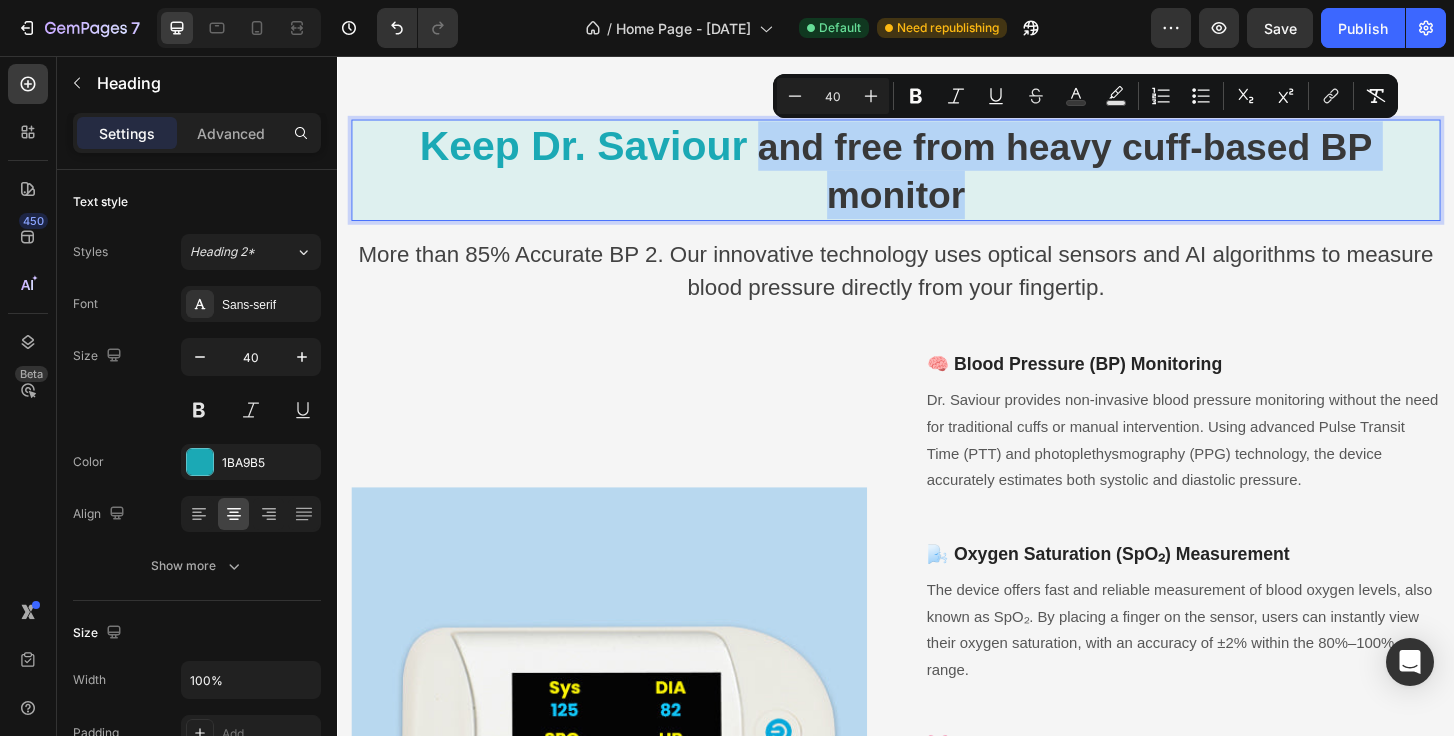 drag, startPoint x: 1021, startPoint y: 209, endPoint x: 790, endPoint y: 163, distance: 235.53555 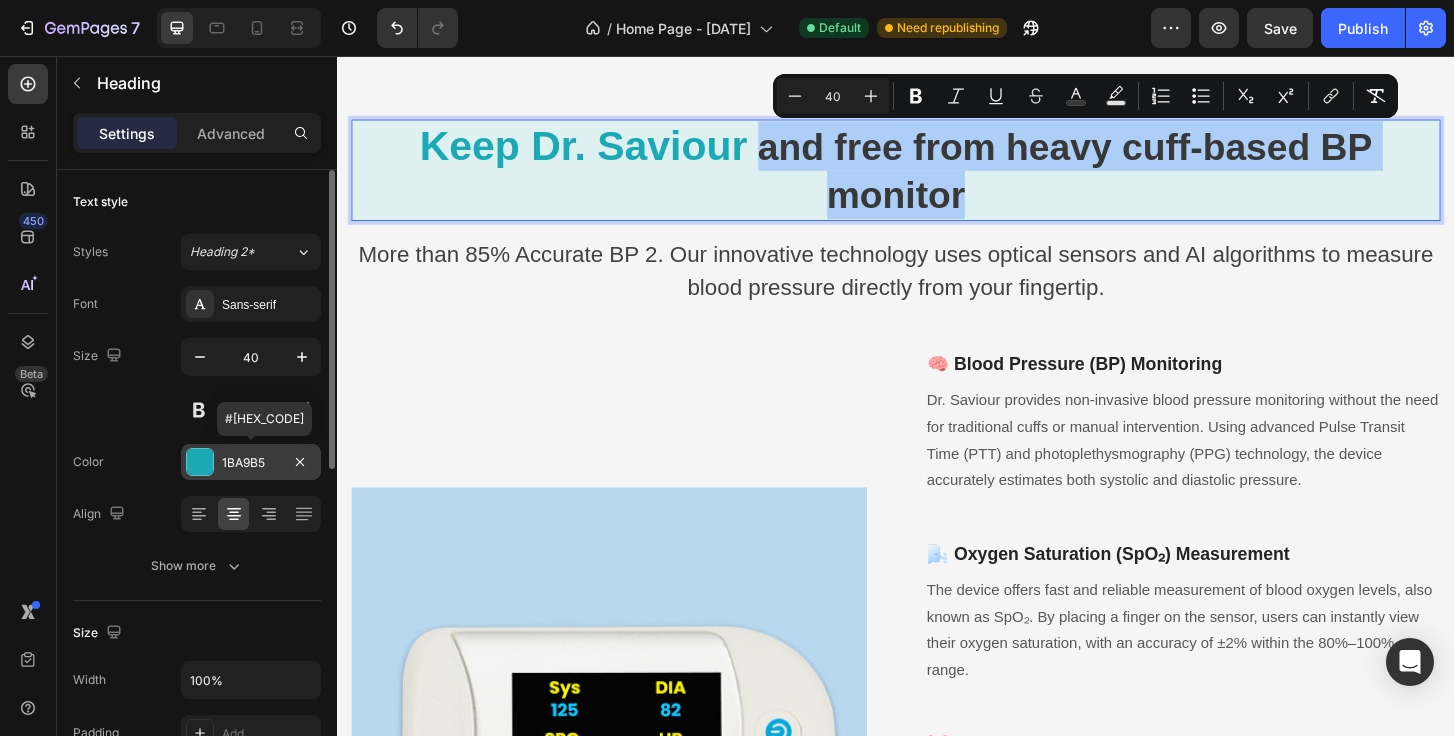 click at bounding box center [200, 462] 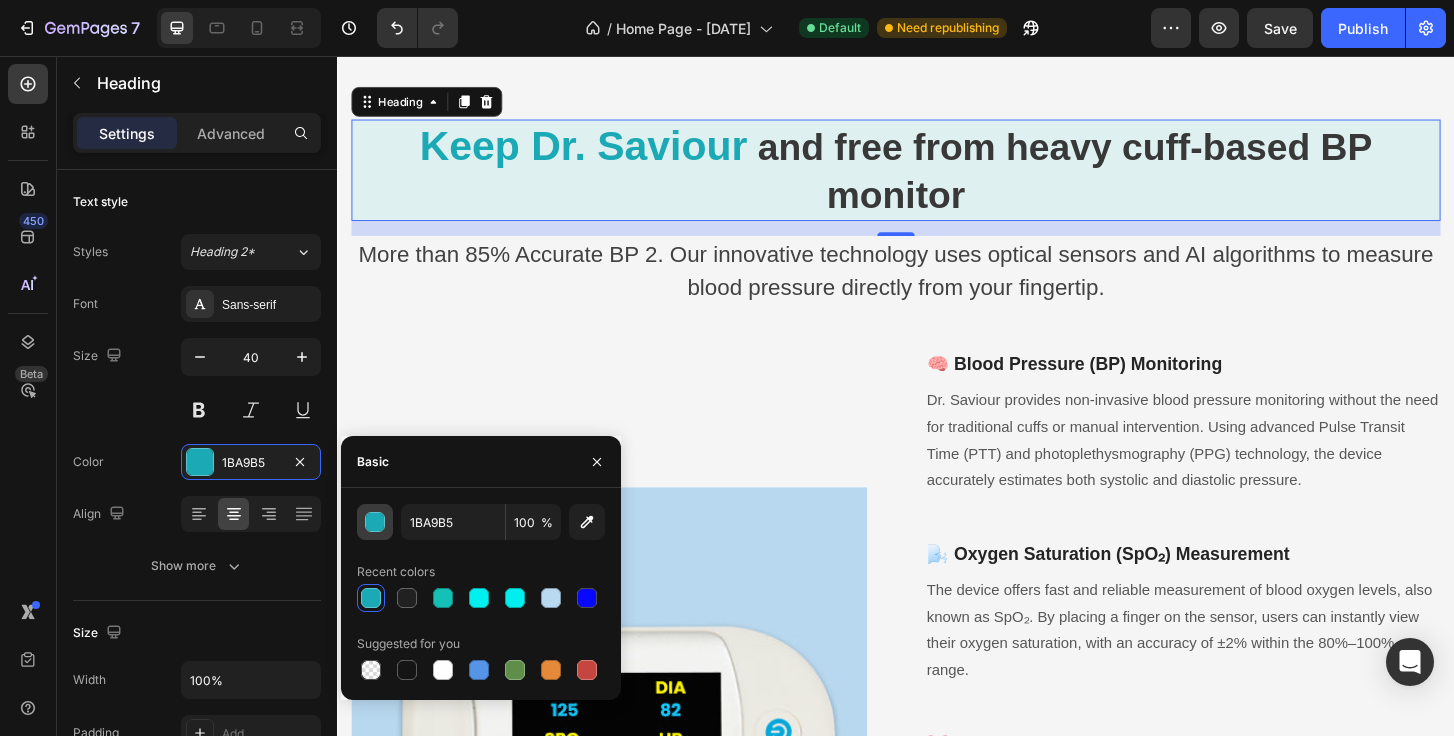 click at bounding box center [376, 523] 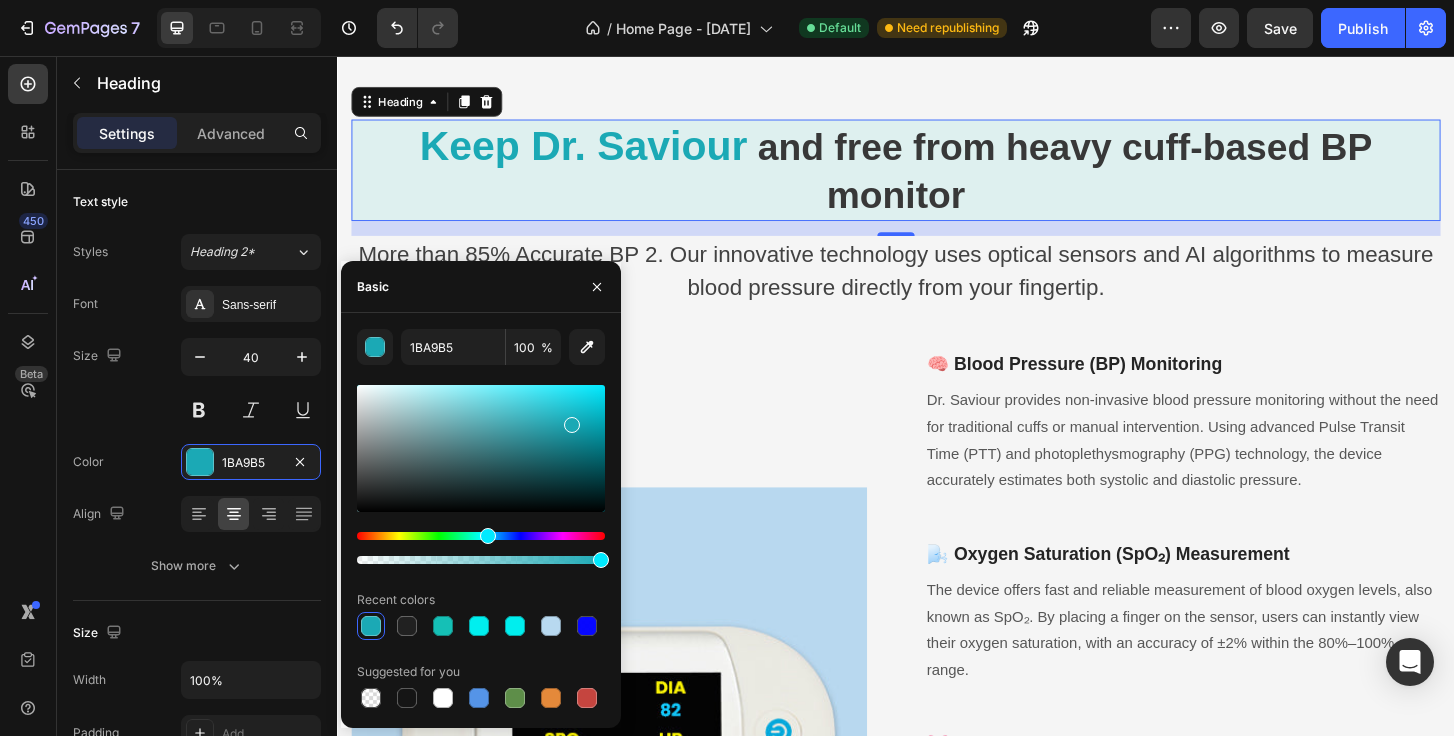 click at bounding box center [371, 626] 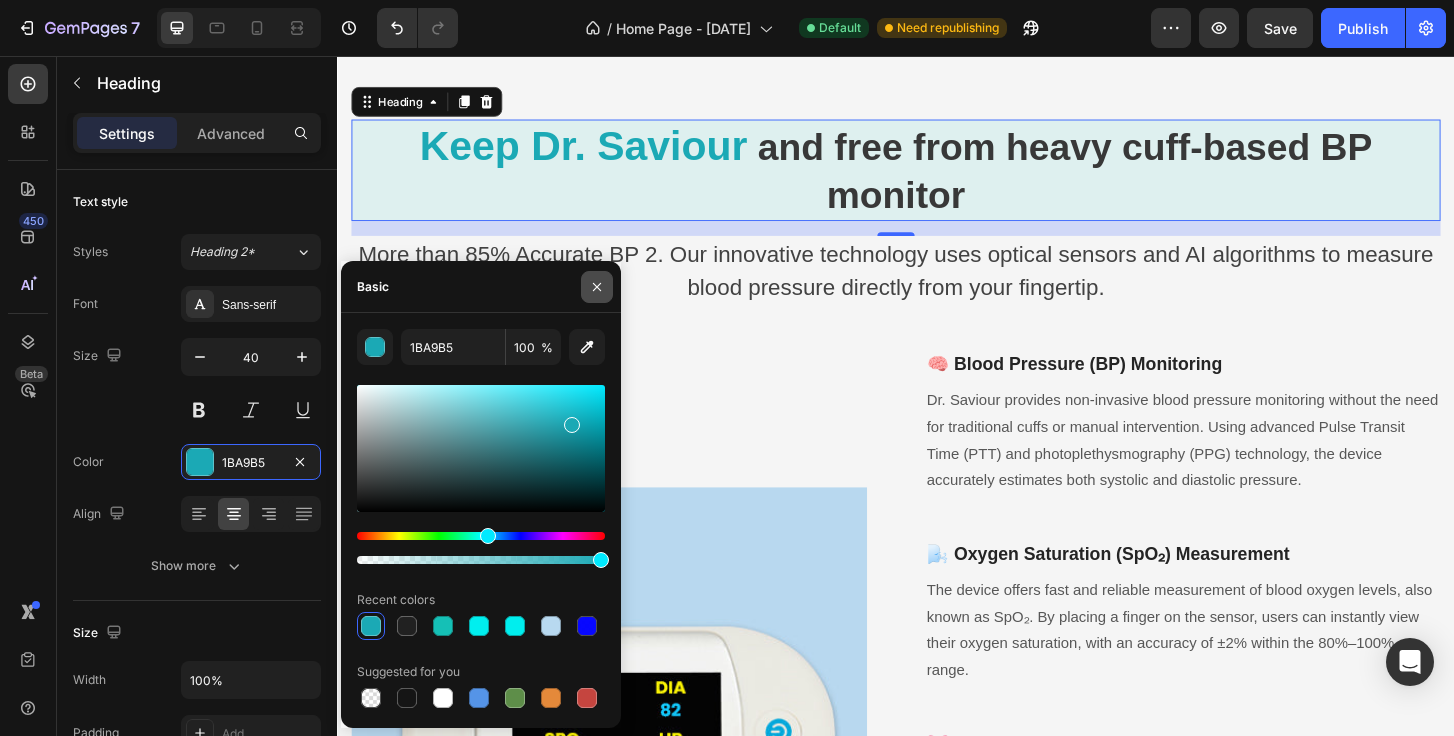 click 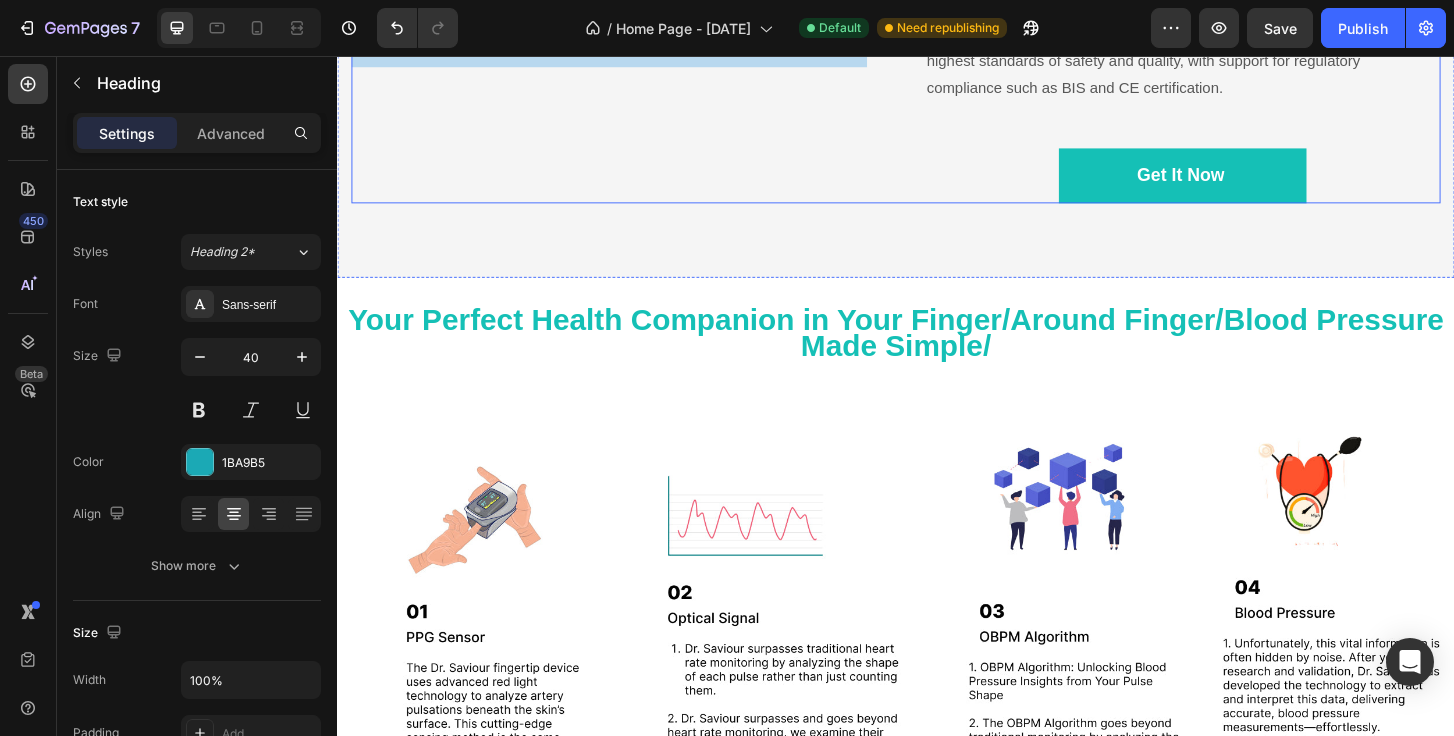 scroll, scrollTop: 4348, scrollLeft: 0, axis: vertical 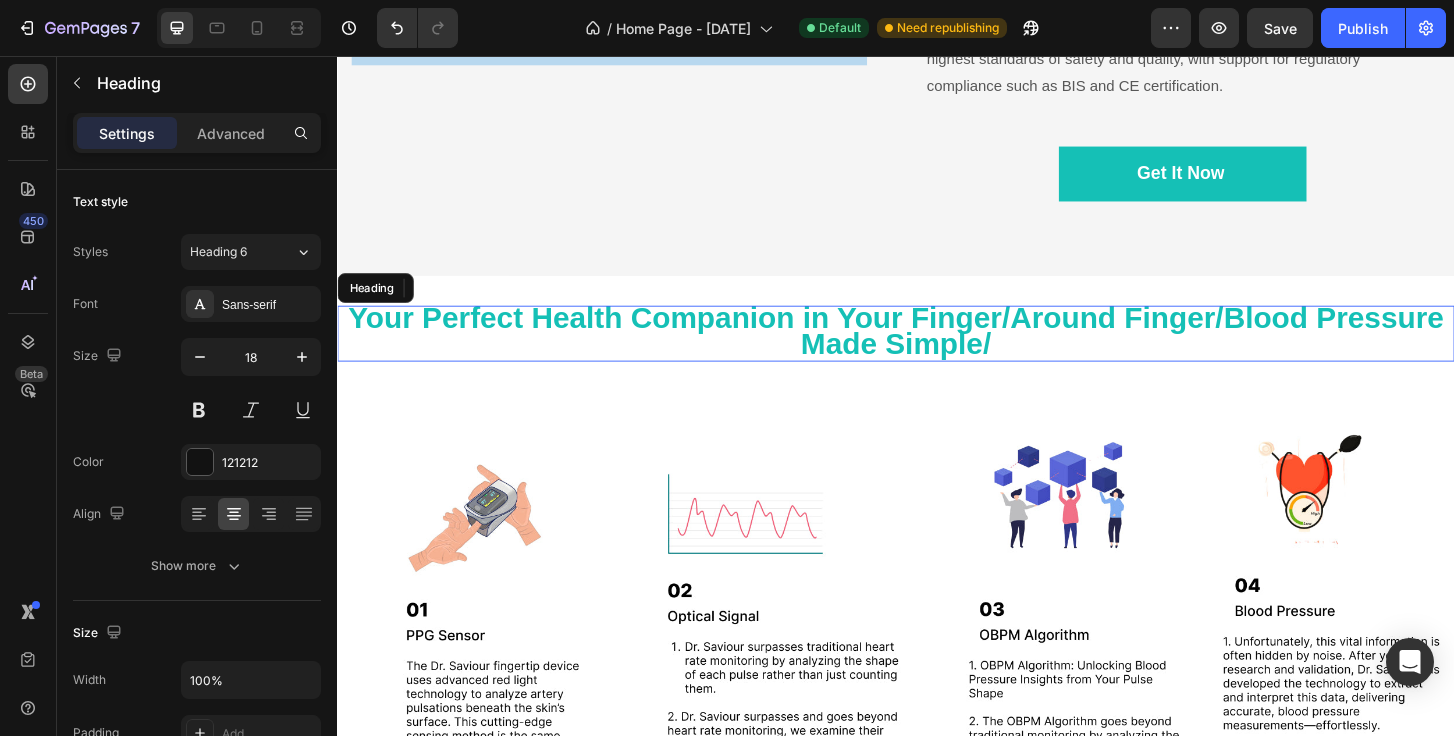 click on "Your Perfect Health Companion in Your Finger/Around Finger/Blood Pressure Made Simple/" at bounding box center (936, 351) 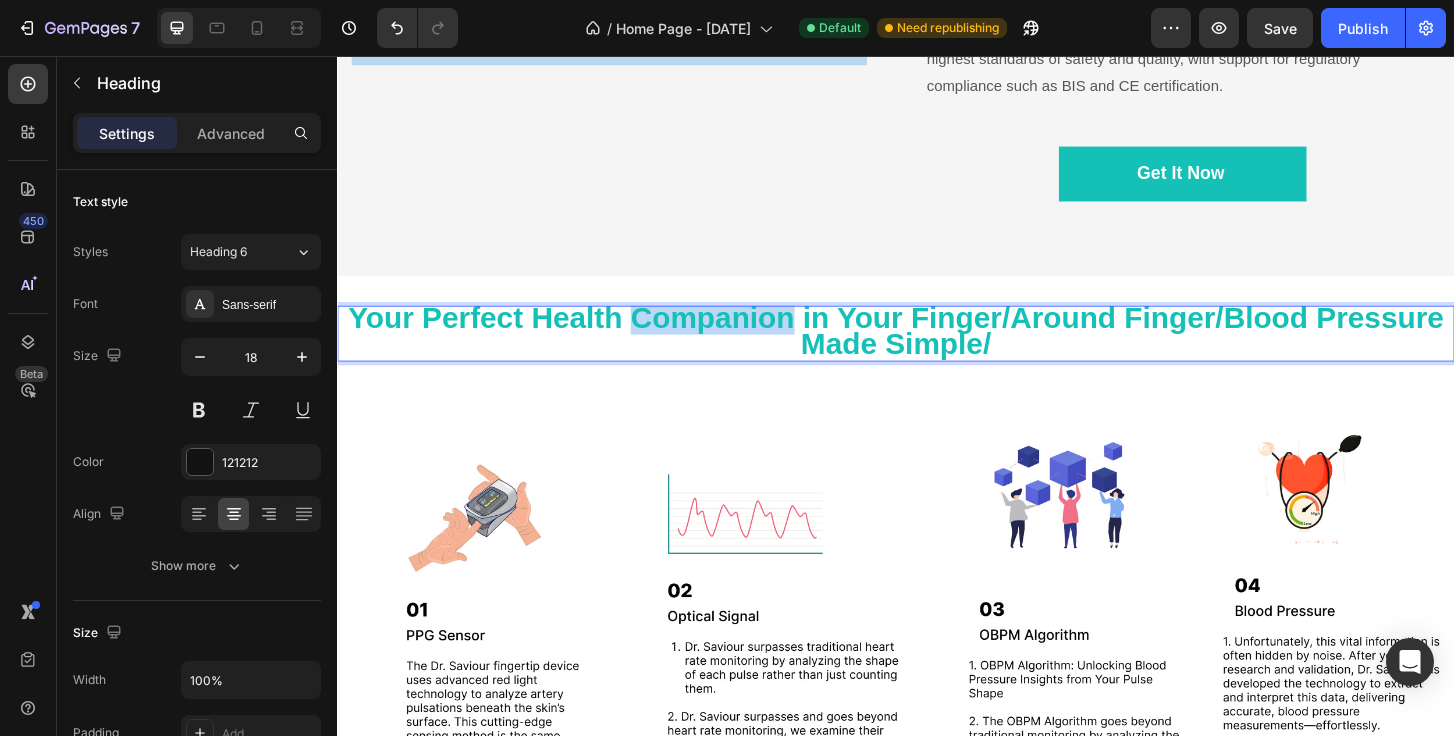 click on "Your Perfect Health Companion in Your Finger/Around Finger/Blood Pressure Made Simple/" at bounding box center (936, 351) 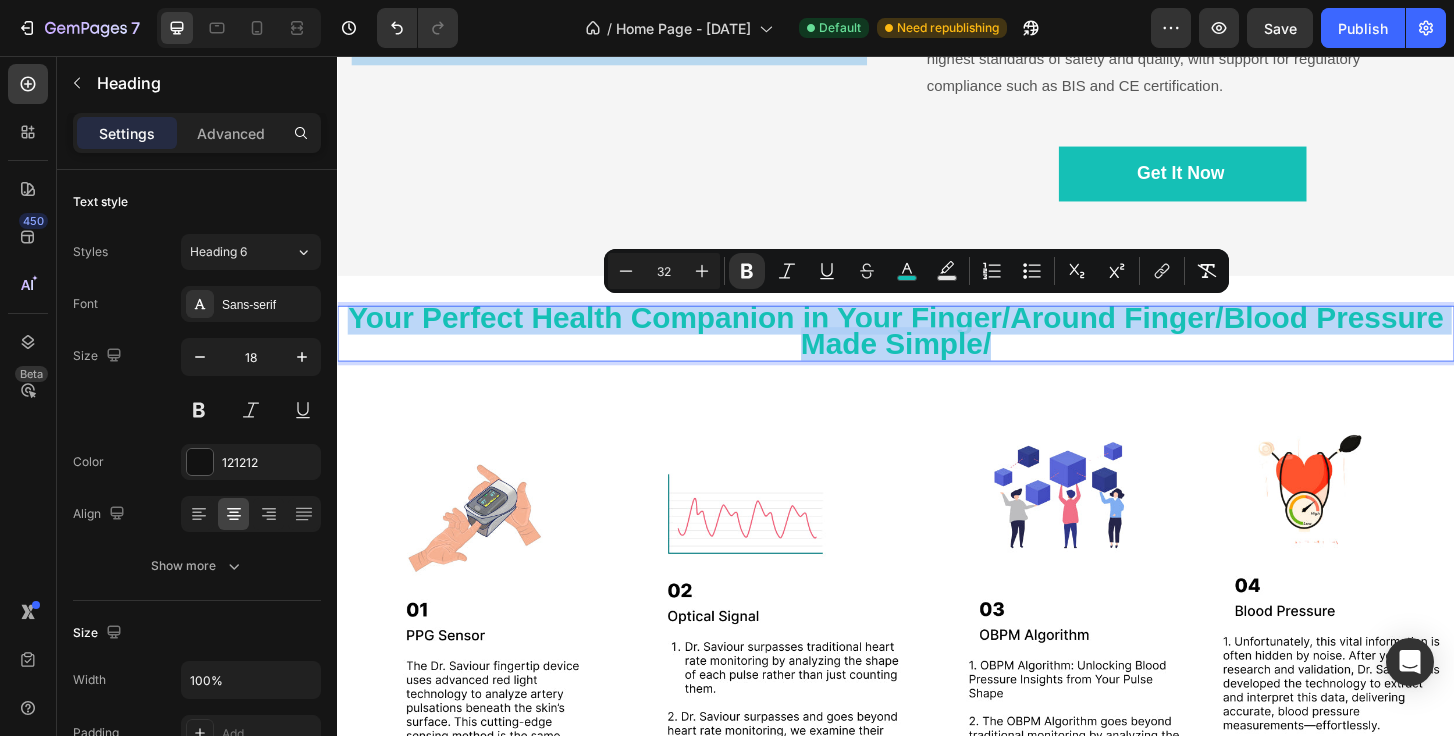 click on "Your Perfect Health Companion in Your Finger/Around Finger/Blood Pressure Made Simple/" at bounding box center (936, 351) 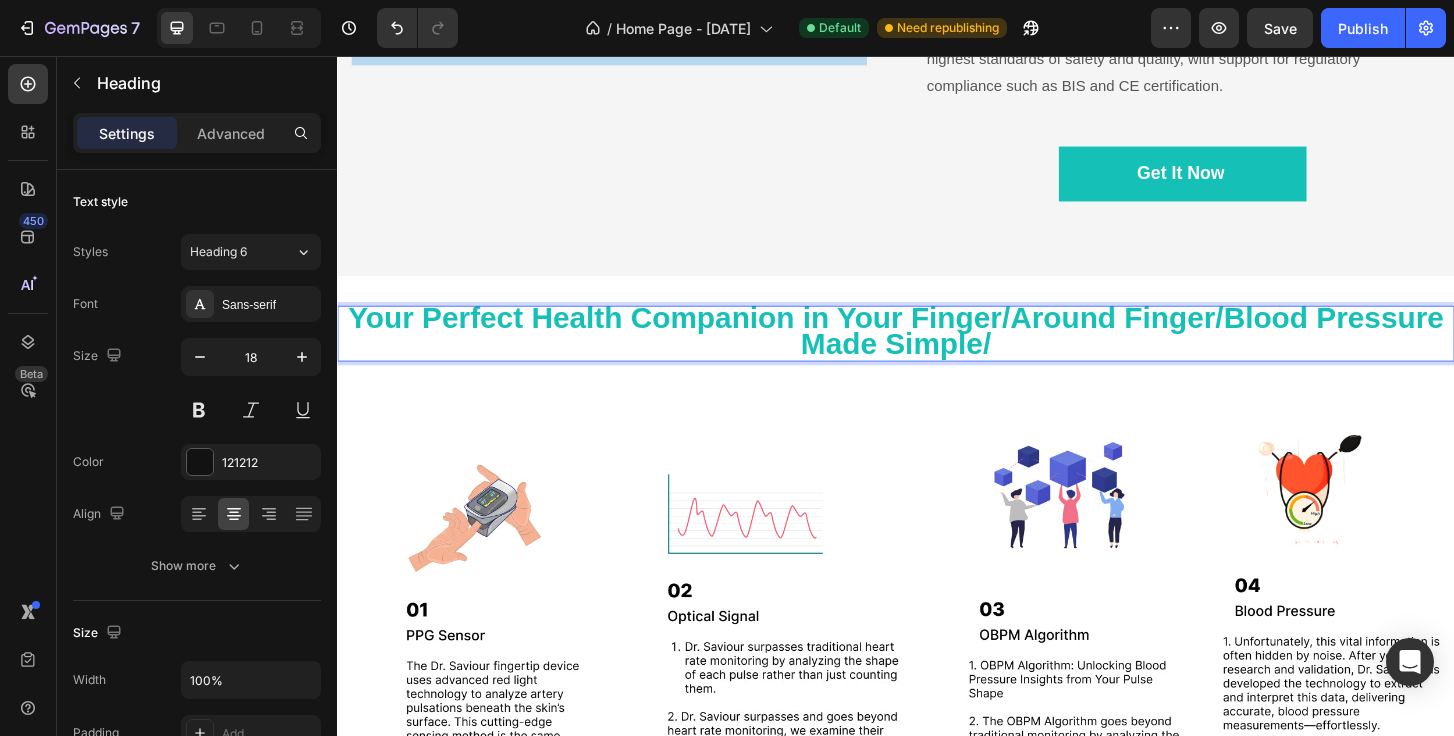 click on "Your Perfect Health Companion in Your Finger/Around Finger/Blood Pressure Made Simple/" at bounding box center [937, 354] 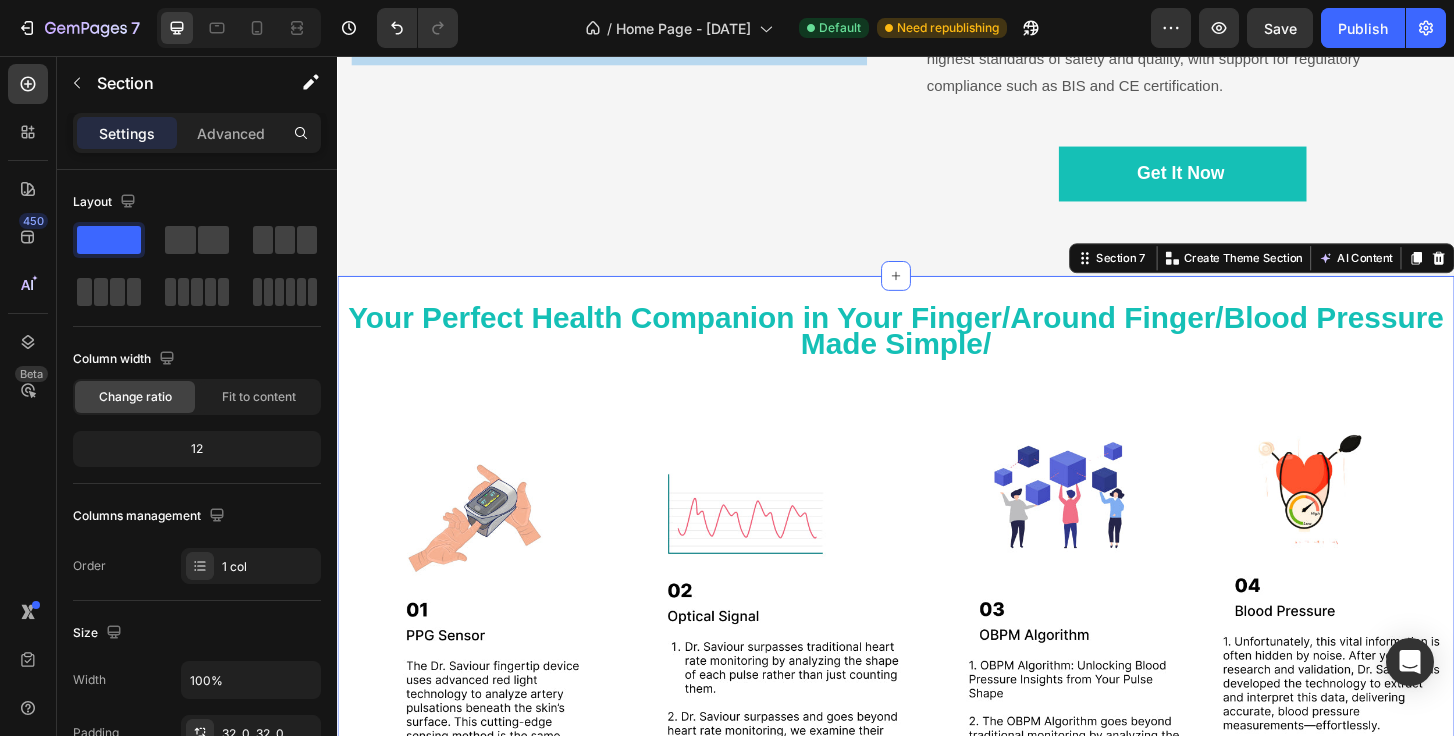 click on "Your Perfect Health Companion in Your Finger/Around Finger/Blood Pressure Made Simple/ Heading Image Row" at bounding box center [937, 648] 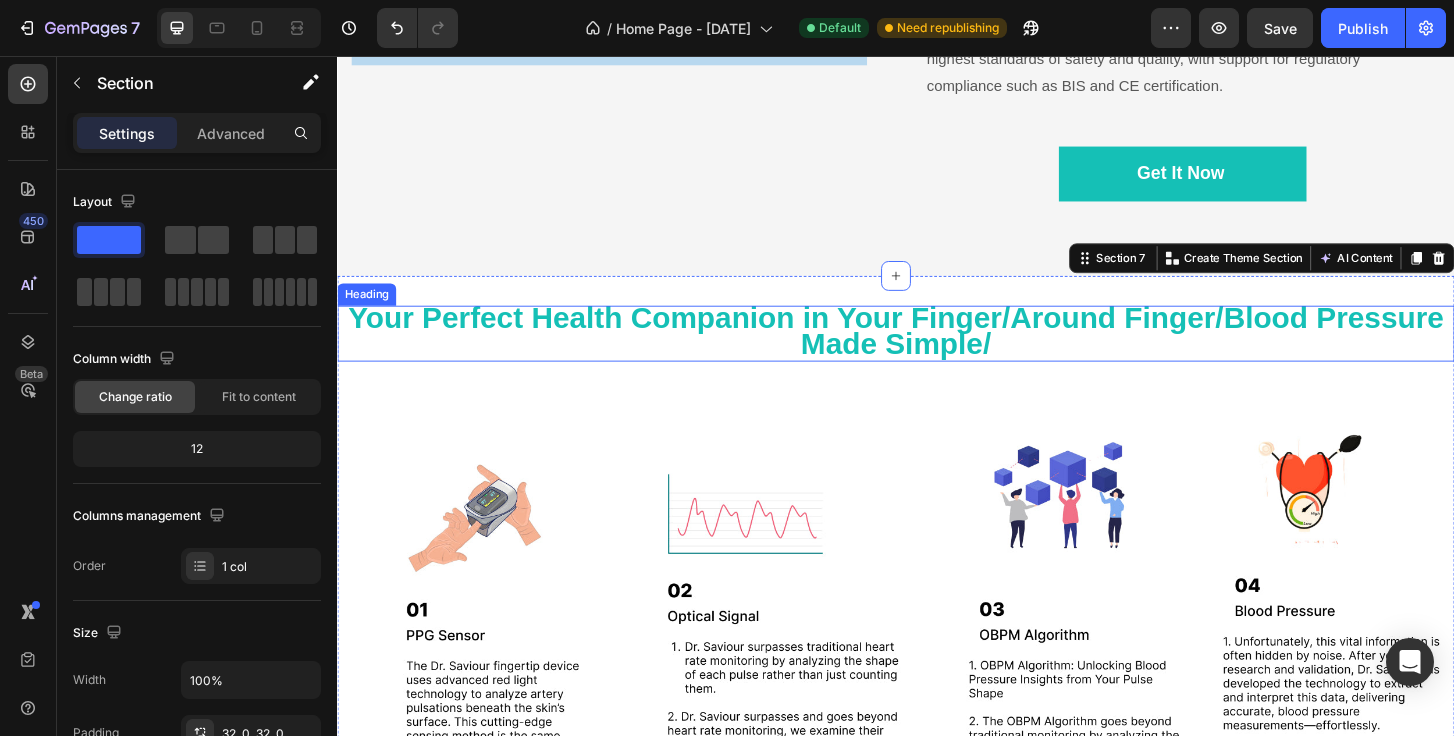 click on "Your Perfect Health Companion in Your Finger/Around Finger/Blood Pressure Made Simple/" at bounding box center (936, 351) 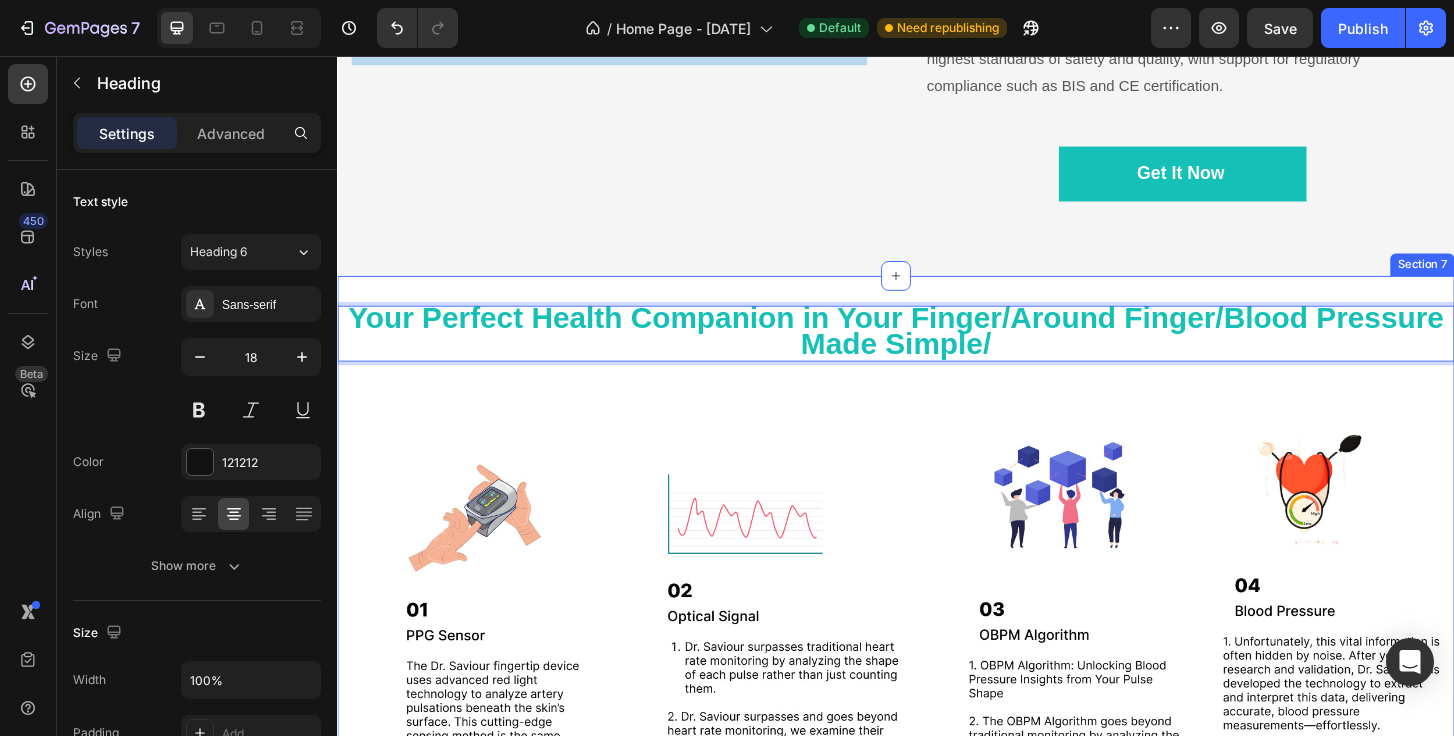 drag, startPoint x: 955, startPoint y: 383, endPoint x: 963, endPoint y: 407, distance: 25.298222 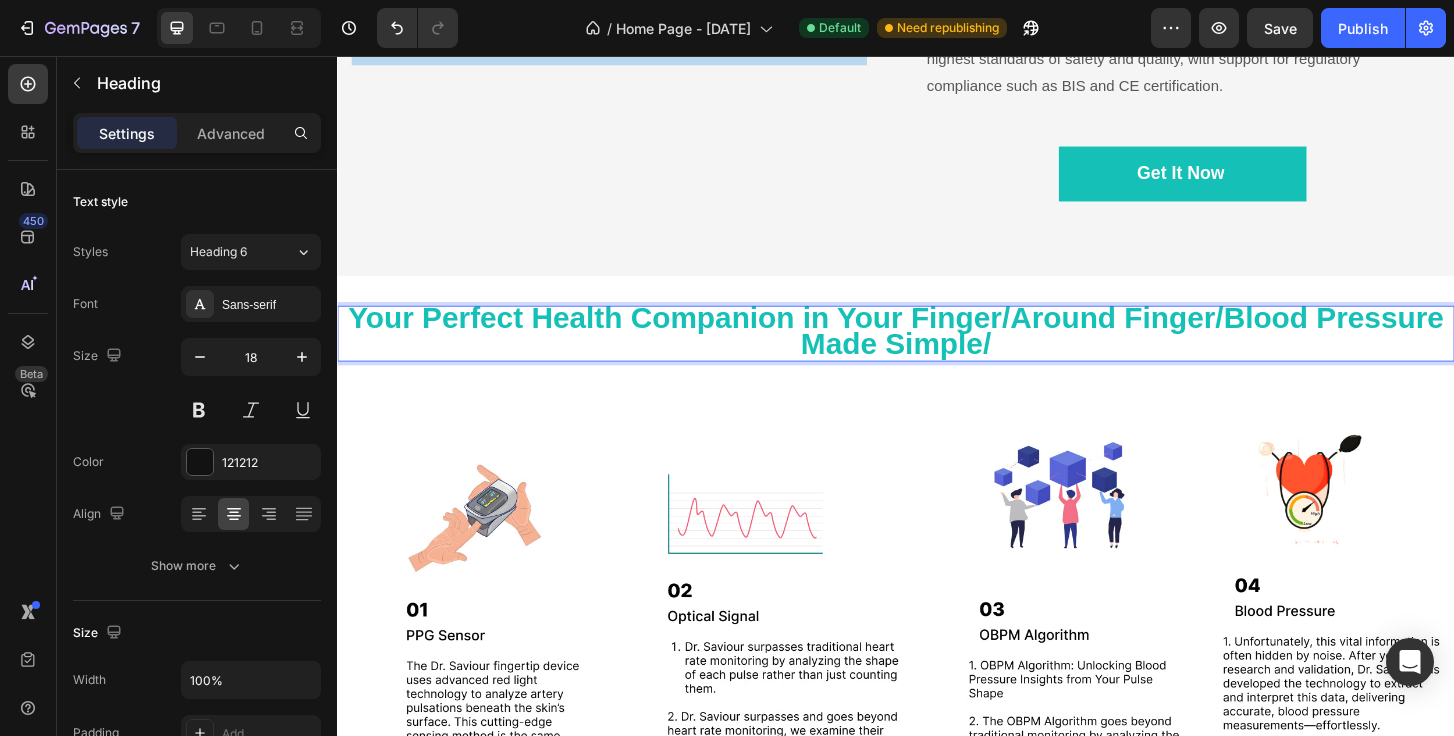 click on "Your Perfect Health Companion in Your Finger/Around Finger/Blood Pressure Made Simple/" at bounding box center [936, 351] 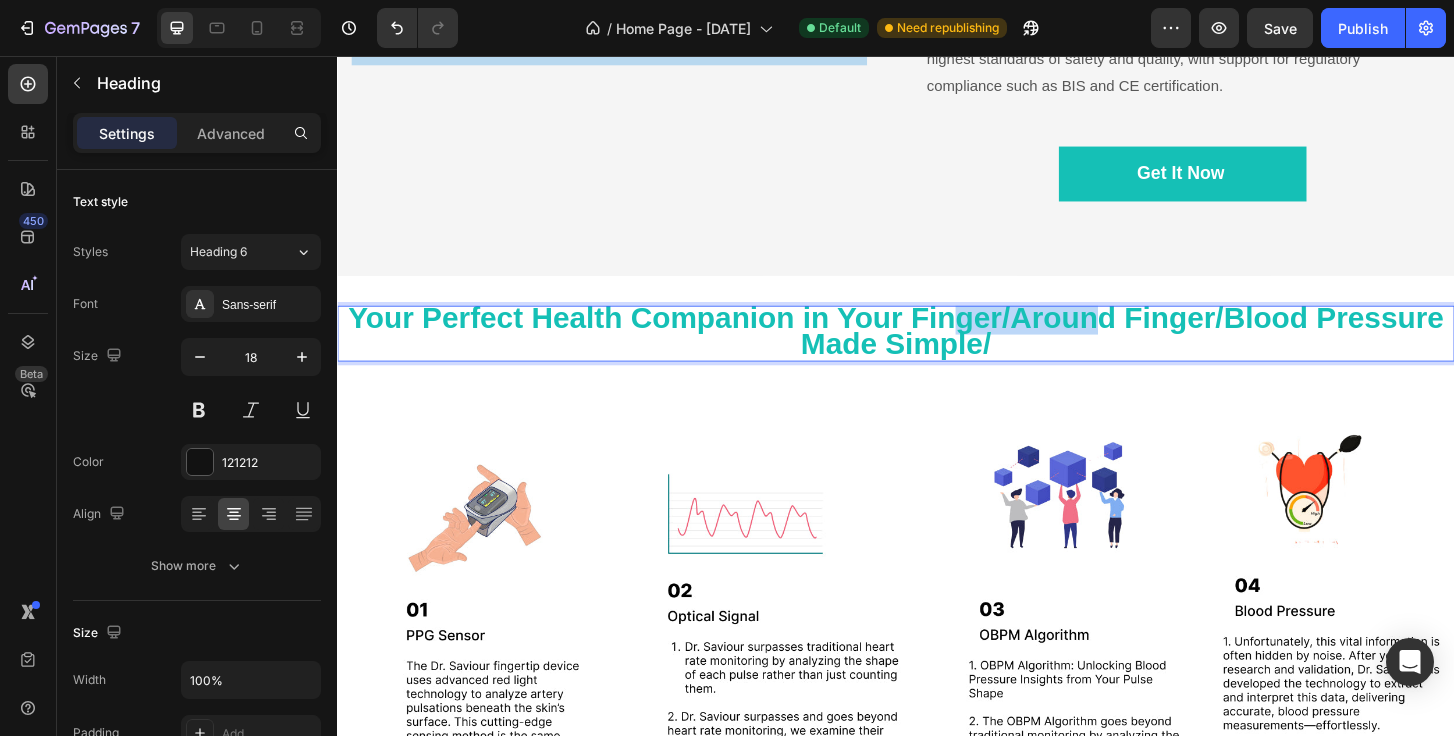 click on "Your Perfect Health Companion in Your Finger/Around Finger/Blood Pressure Made Simple/" at bounding box center (936, 351) 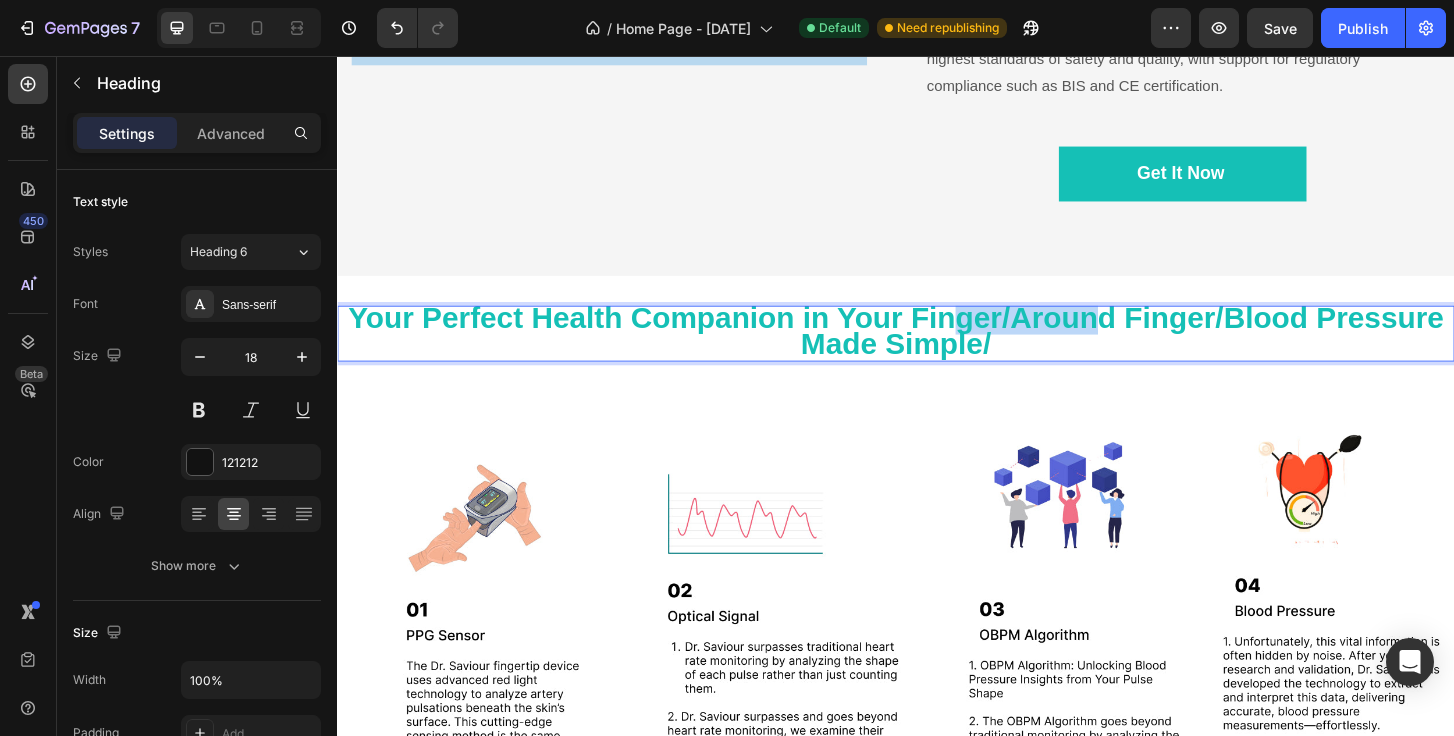 click on "Your Perfect Health Companion in Your Finger/Around Finger/Blood Pressure Made Simple/" at bounding box center (936, 351) 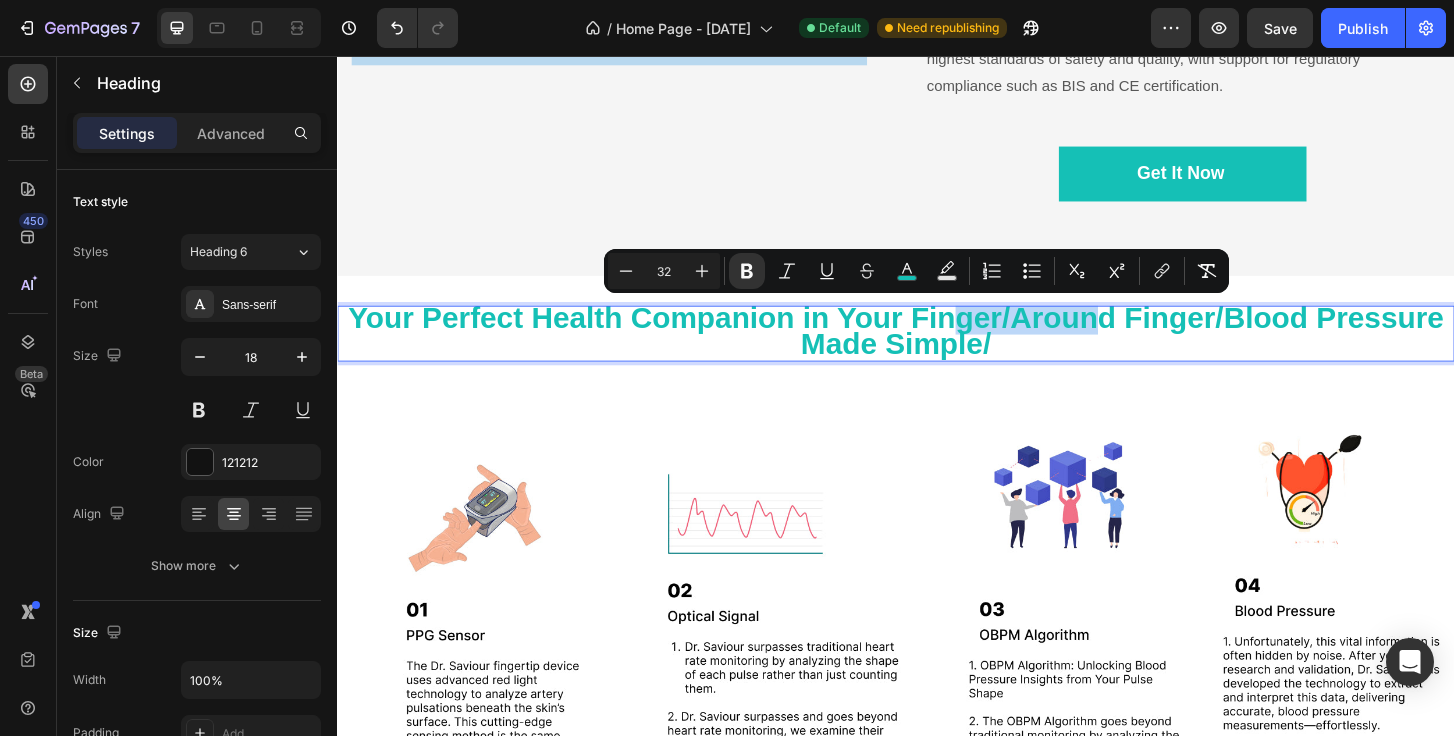 click on "Your Perfect Health Companion in Your Finger/Around Finger/Blood Pressure Made Simple/" at bounding box center (936, 351) 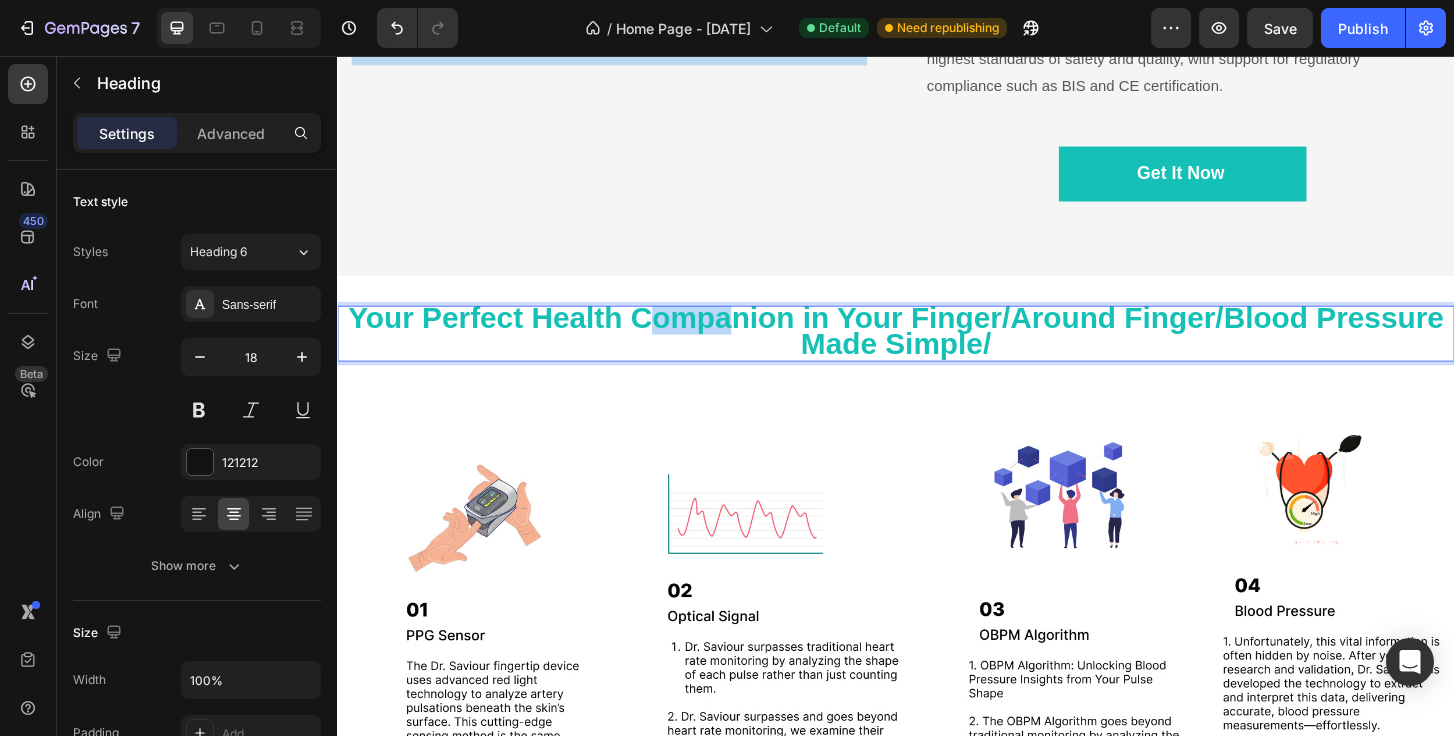 click on "Your Perfect Health Companion in Your Finger/Around Finger/Blood Pressure Made Simple/" at bounding box center [936, 351] 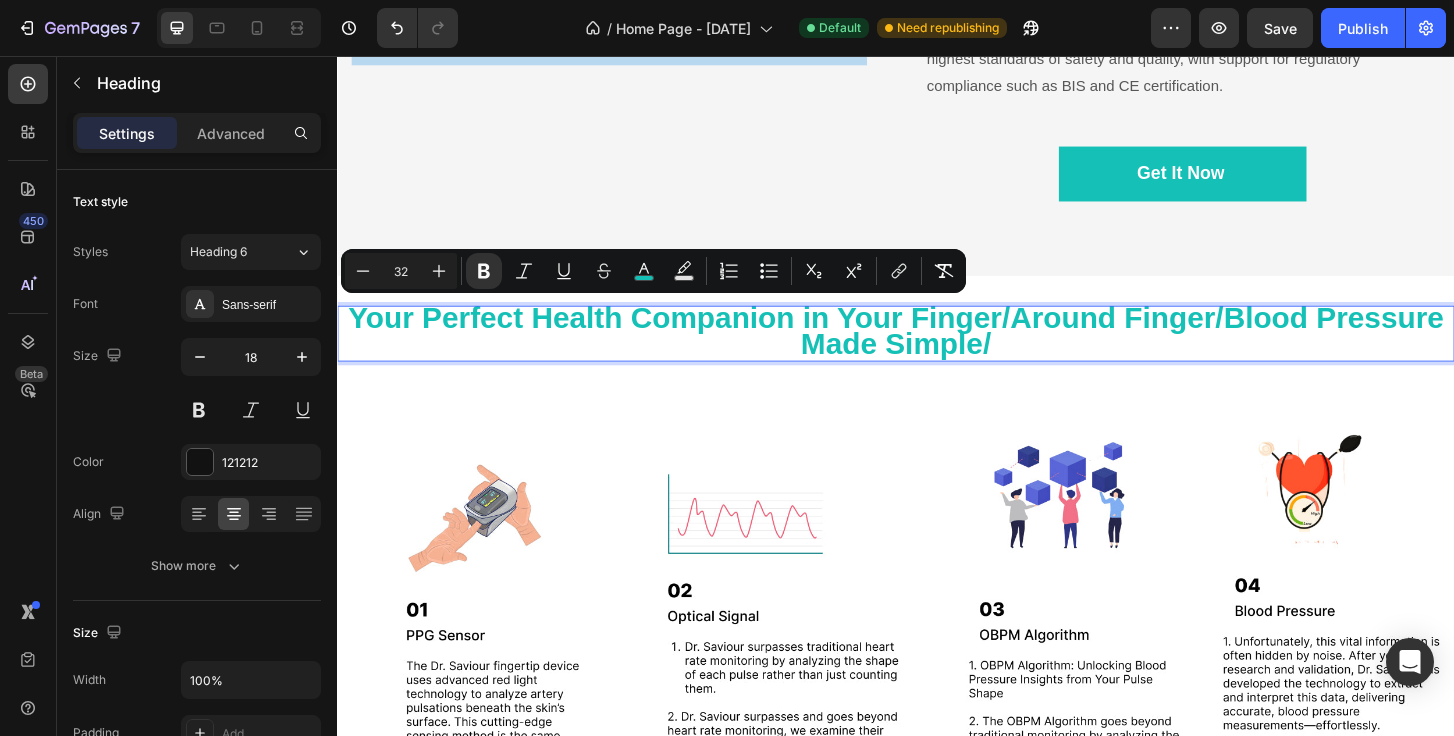 click on "Your Perfect Health Companion in Your Finger/Around Finger/Blood Pressure Made Simple/" at bounding box center [937, 354] 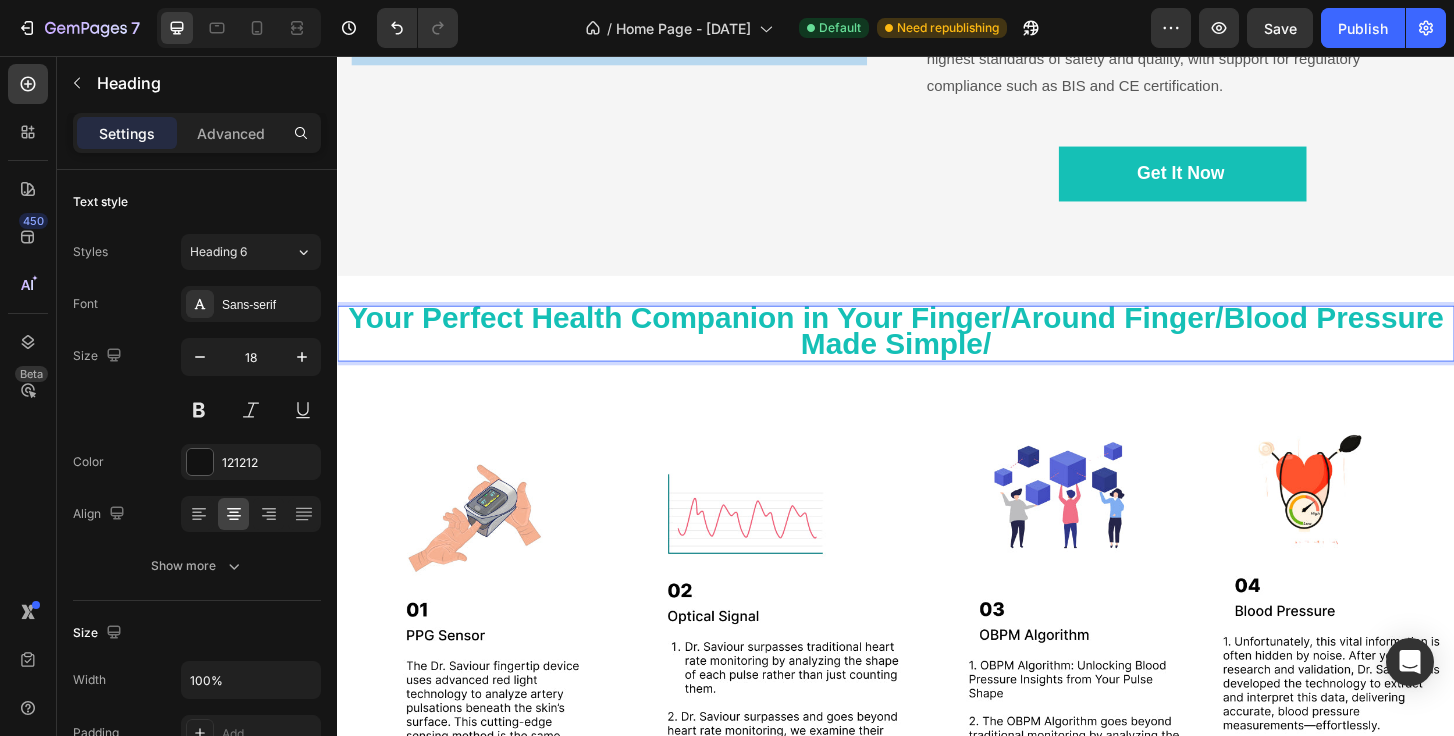 click on "Your Perfect Health Companion in Your Finger/Around Finger/Blood Pressure Made Simple/" at bounding box center (937, 354) 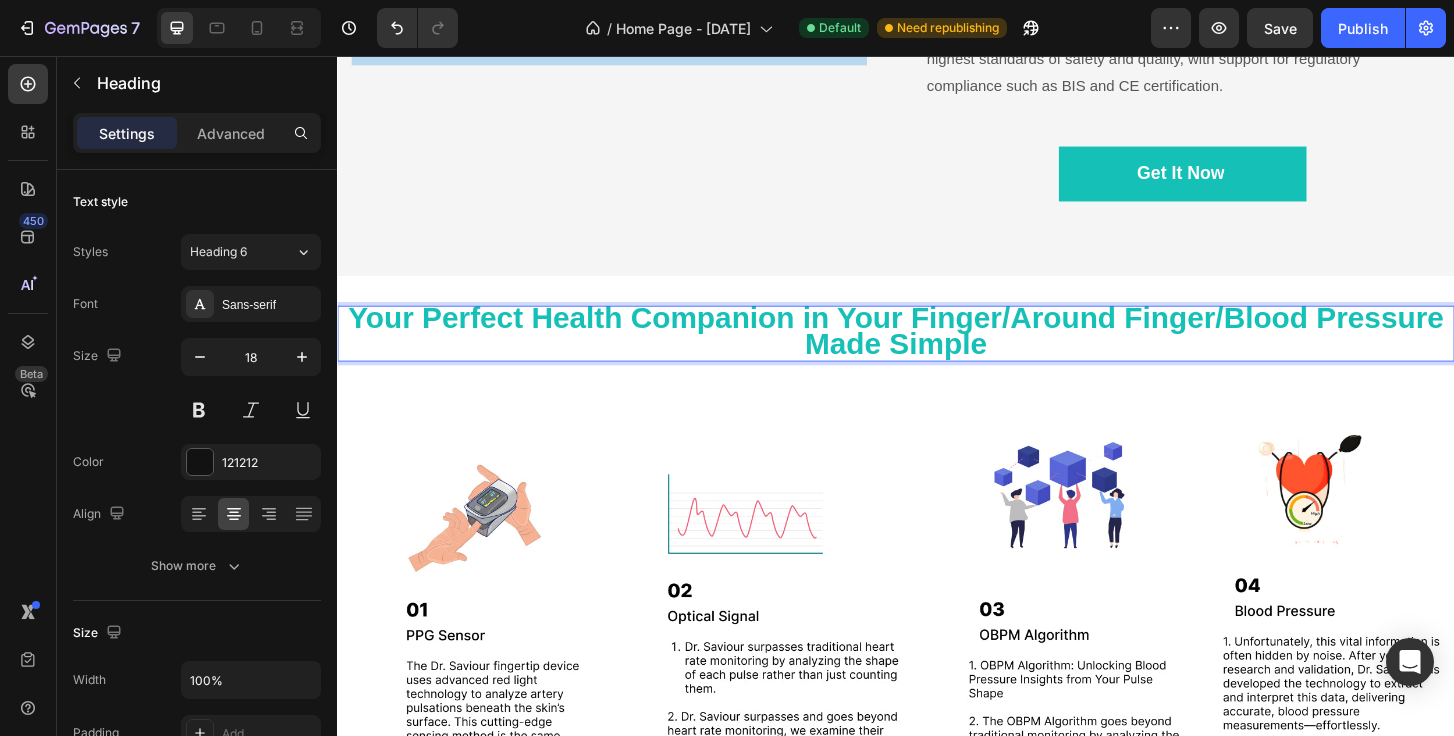 drag, startPoint x: 1233, startPoint y: 363, endPoint x: 611, endPoint y: 332, distance: 622.77203 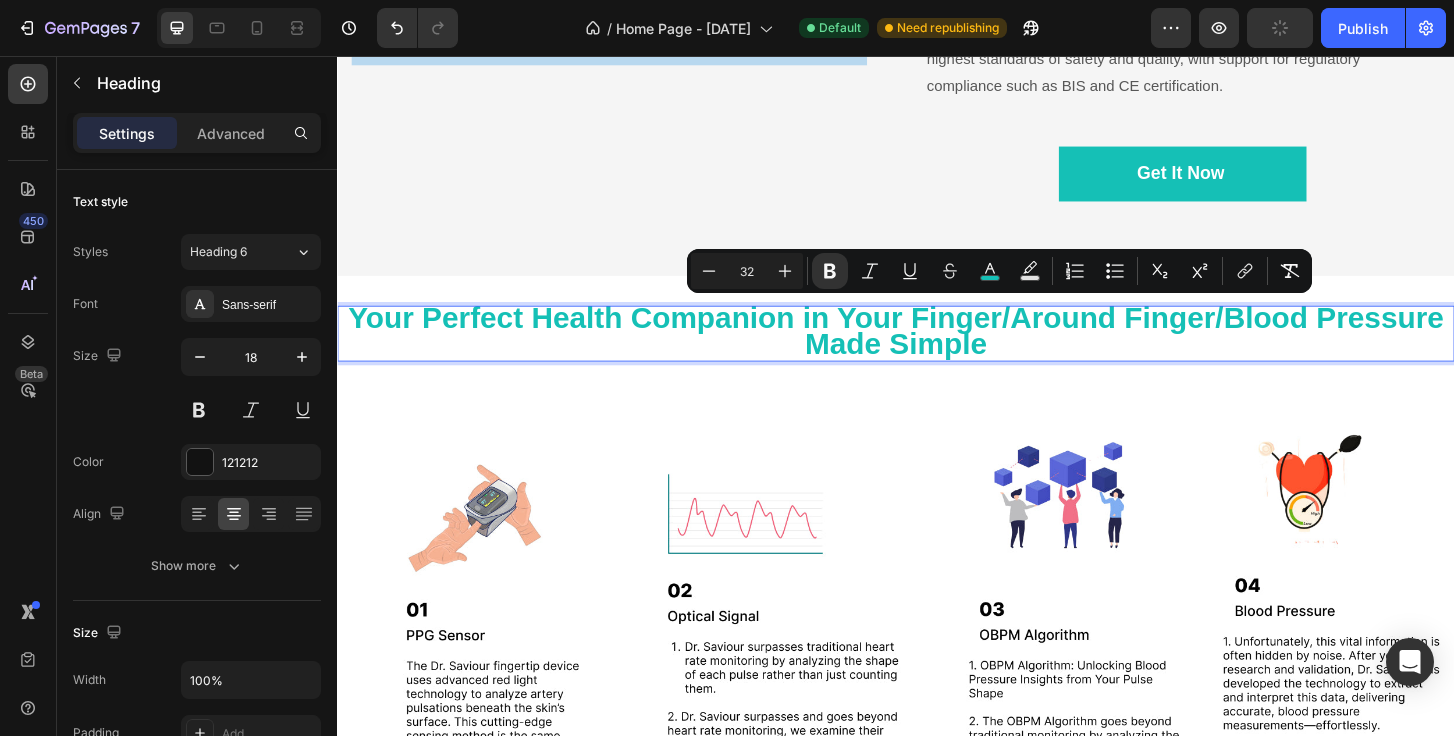 copy on "Your Perfect Health Companion in Your Finger/Around Finger/Blood Pressure Made Simple" 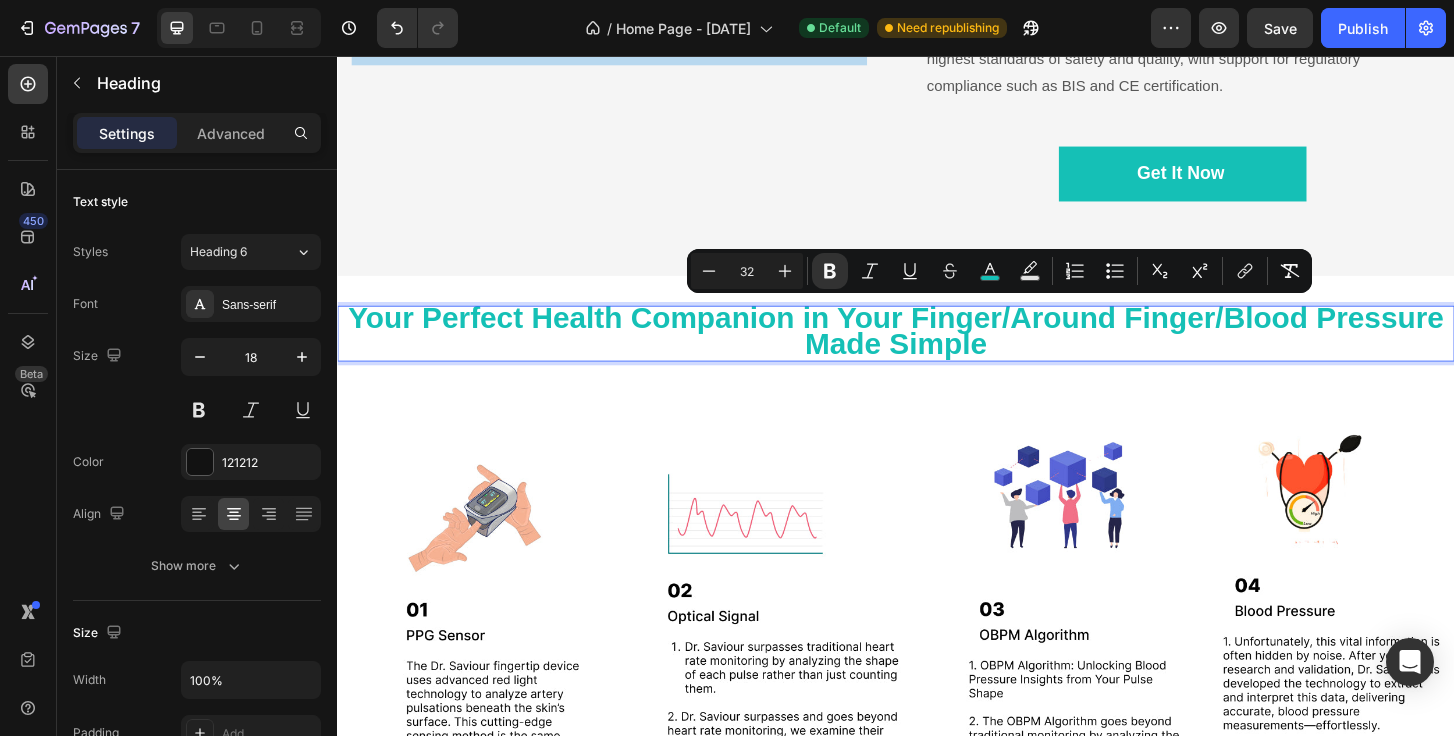 click on "Your Perfect Health Companion in Your Finger/Around Finger/Blood Pressure Made Simple" at bounding box center (937, 354) 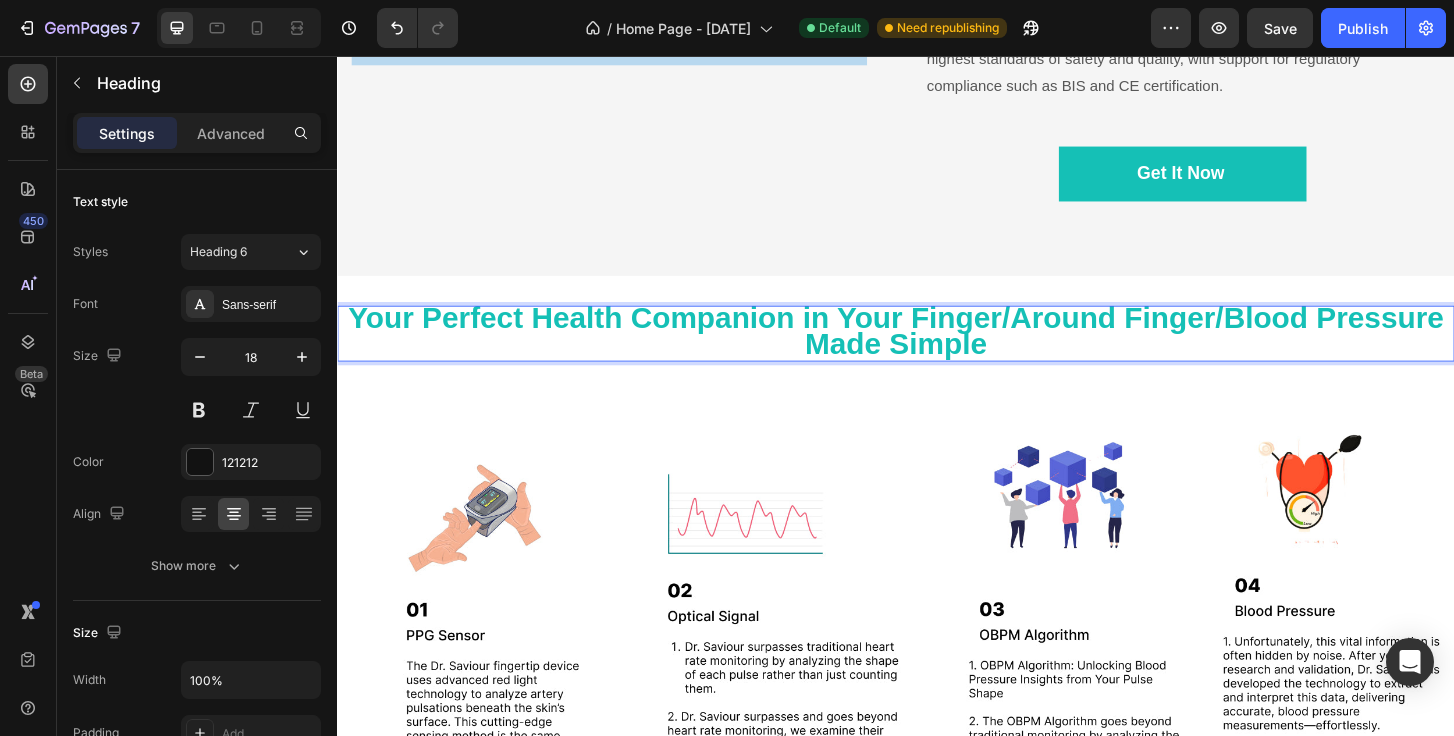 click on "Your Perfect Health Companion in Your Finger/Around Finger/Blood Pressure Made Simple" at bounding box center (937, 354) 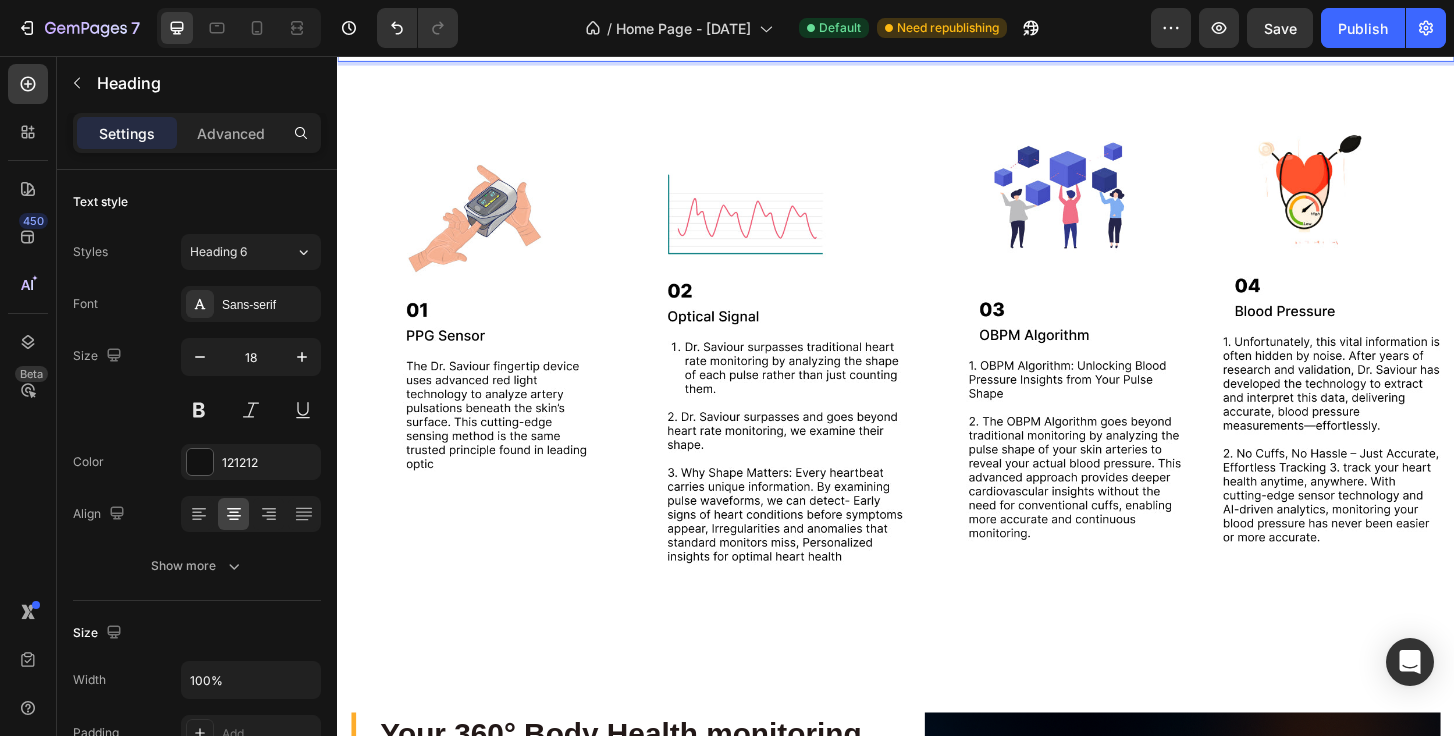 scroll, scrollTop: 4643, scrollLeft: 0, axis: vertical 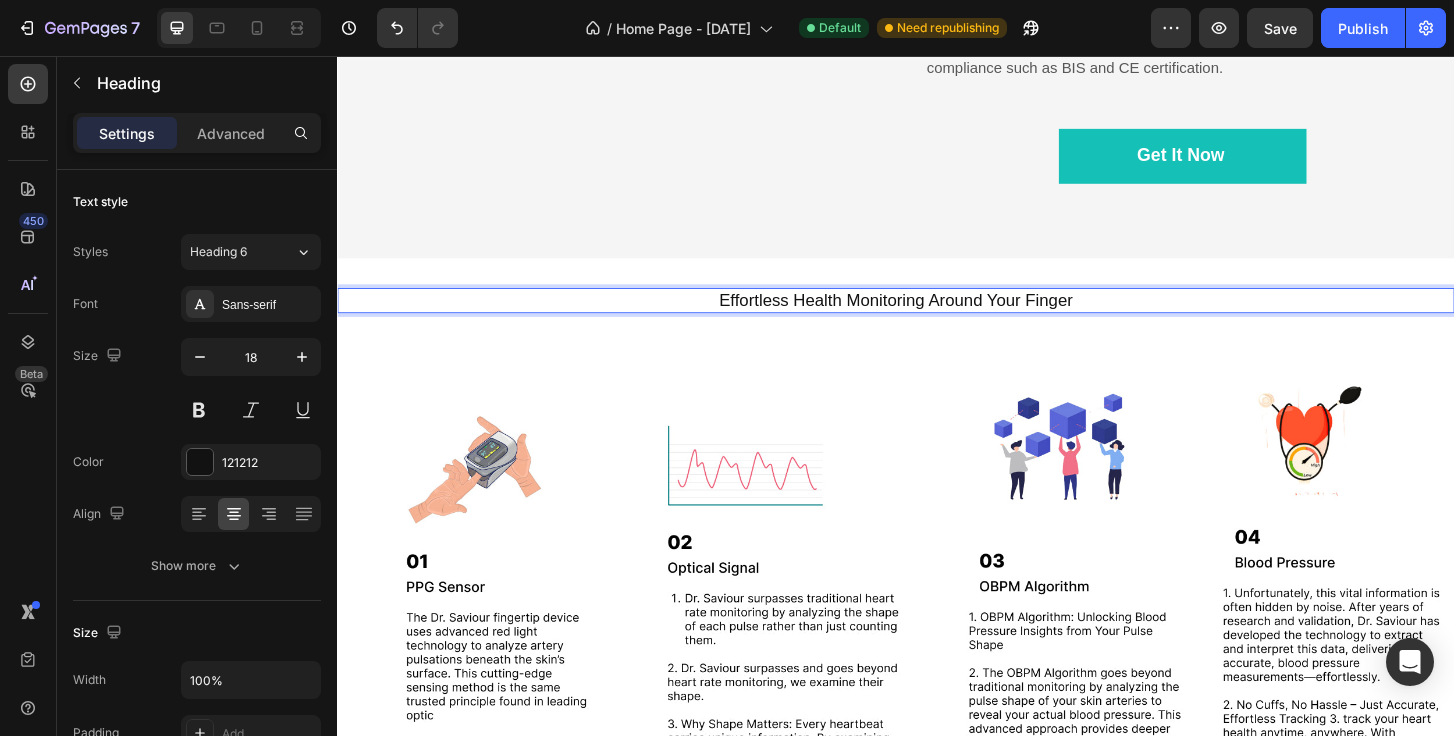 click on "Effortless Health Monitoring Around Your Finger" at bounding box center [937, 318] 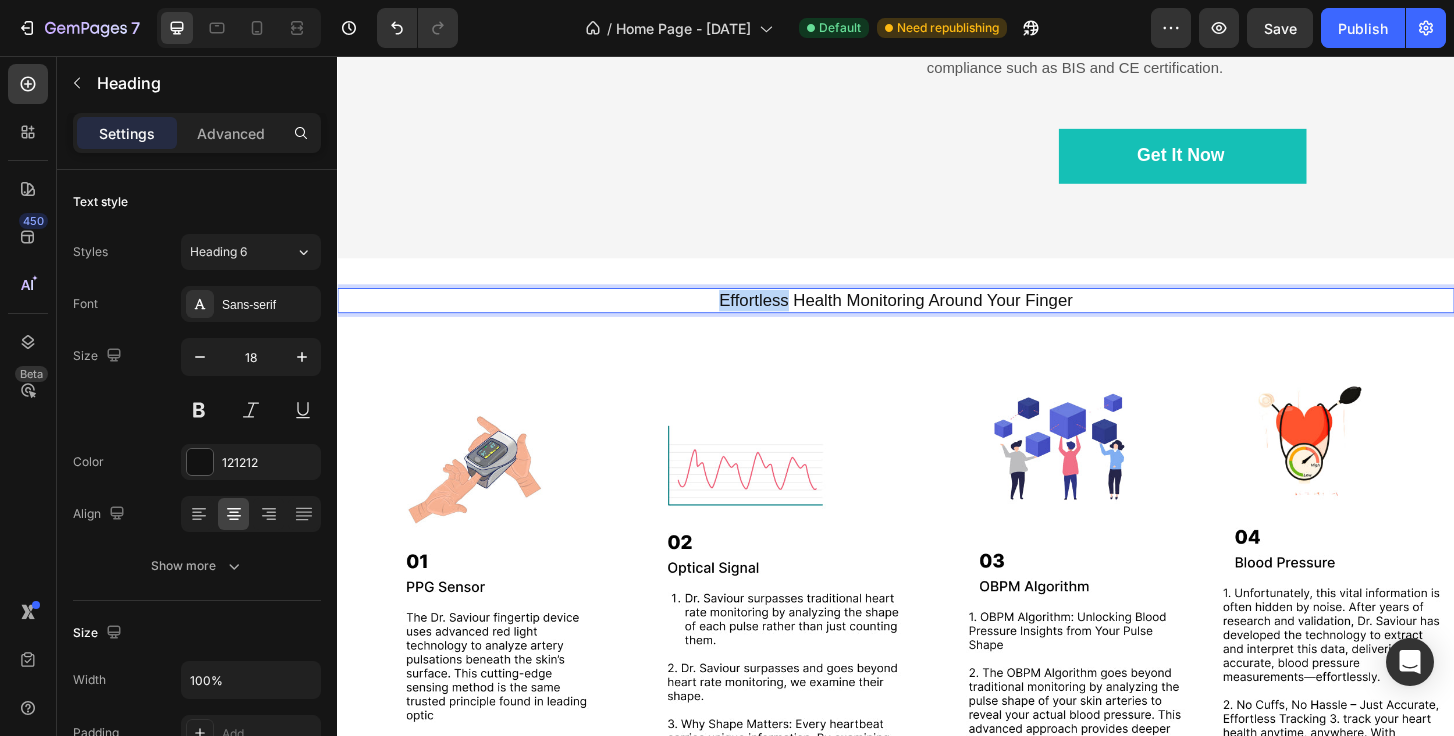 click on "Effortless Health Monitoring Around Your Finger" at bounding box center (937, 318) 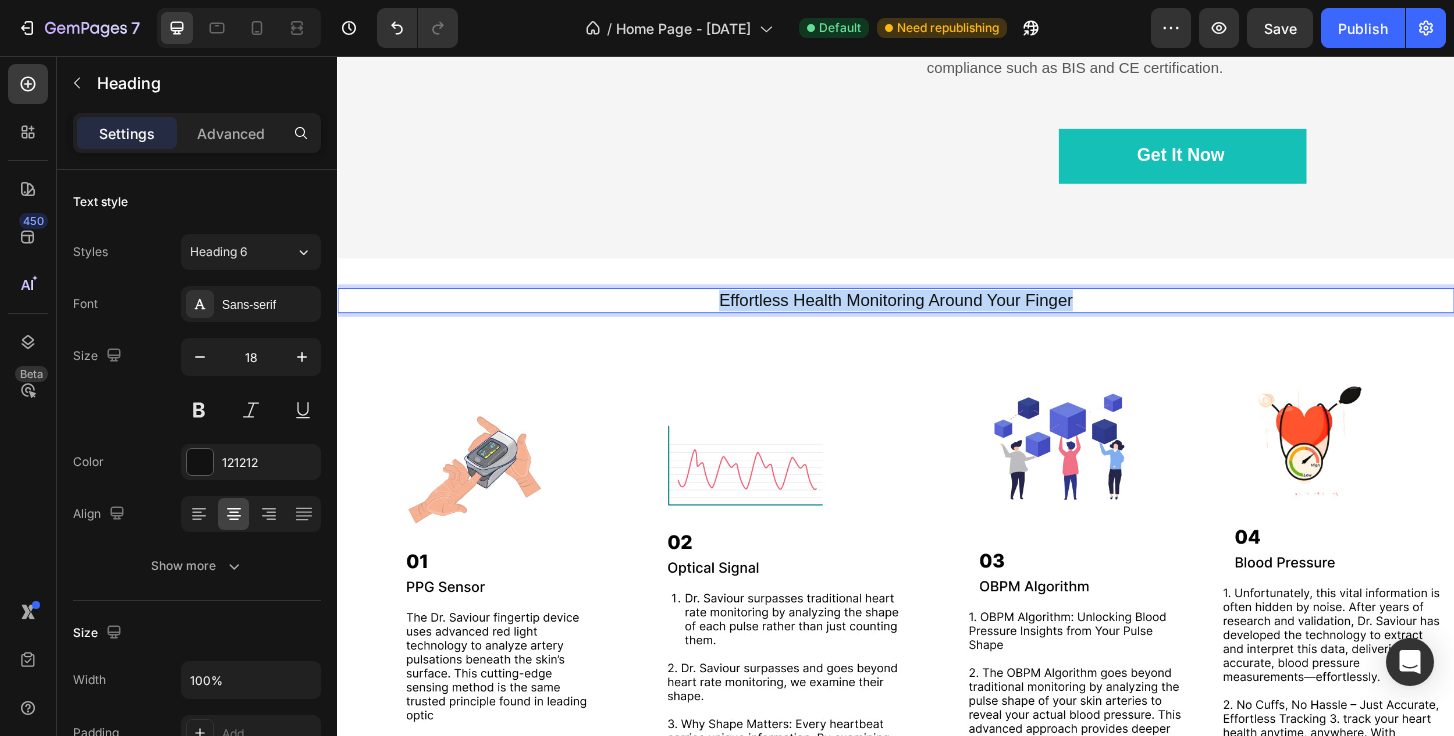 click on "Effortless Health Monitoring Around Your Finger" at bounding box center (937, 318) 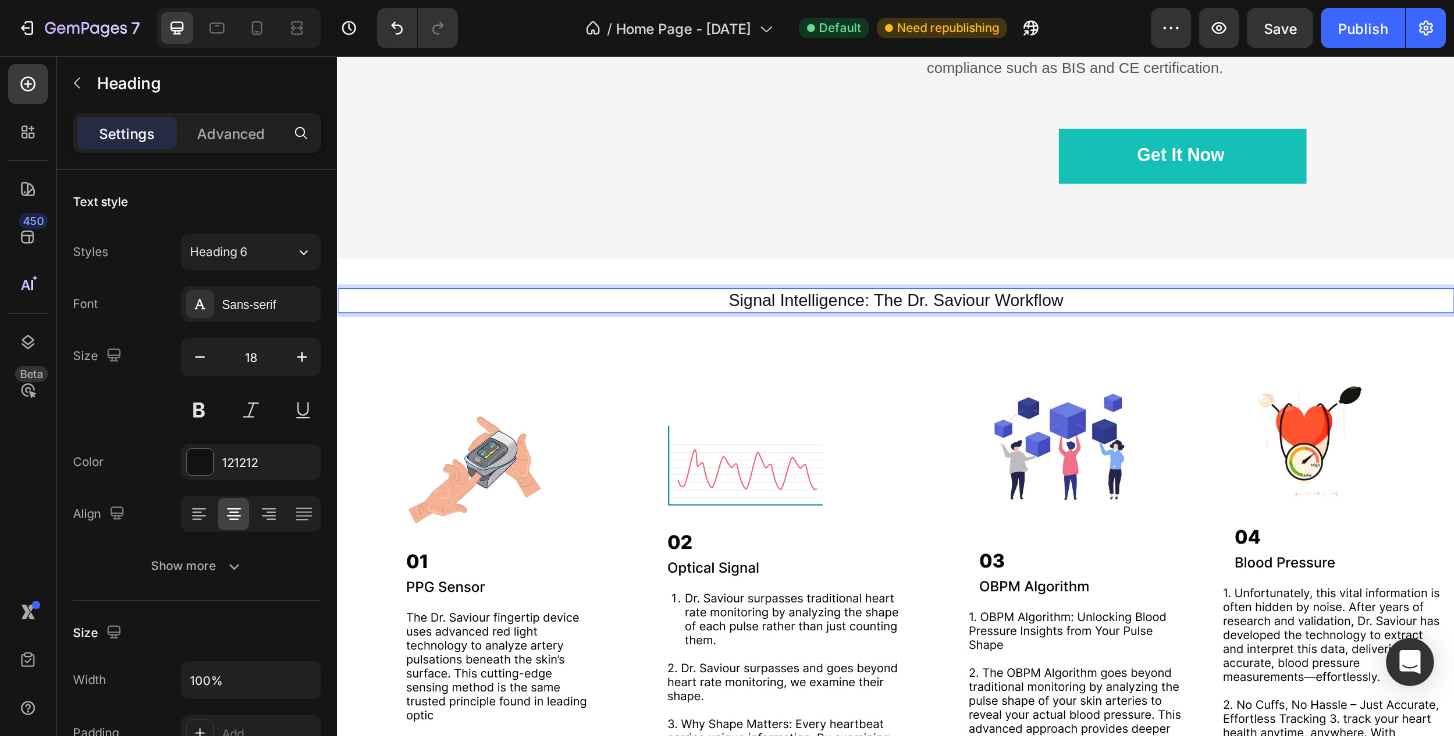click on "Signal Intelligence: The Dr. Saviour Workflow" at bounding box center [937, 318] 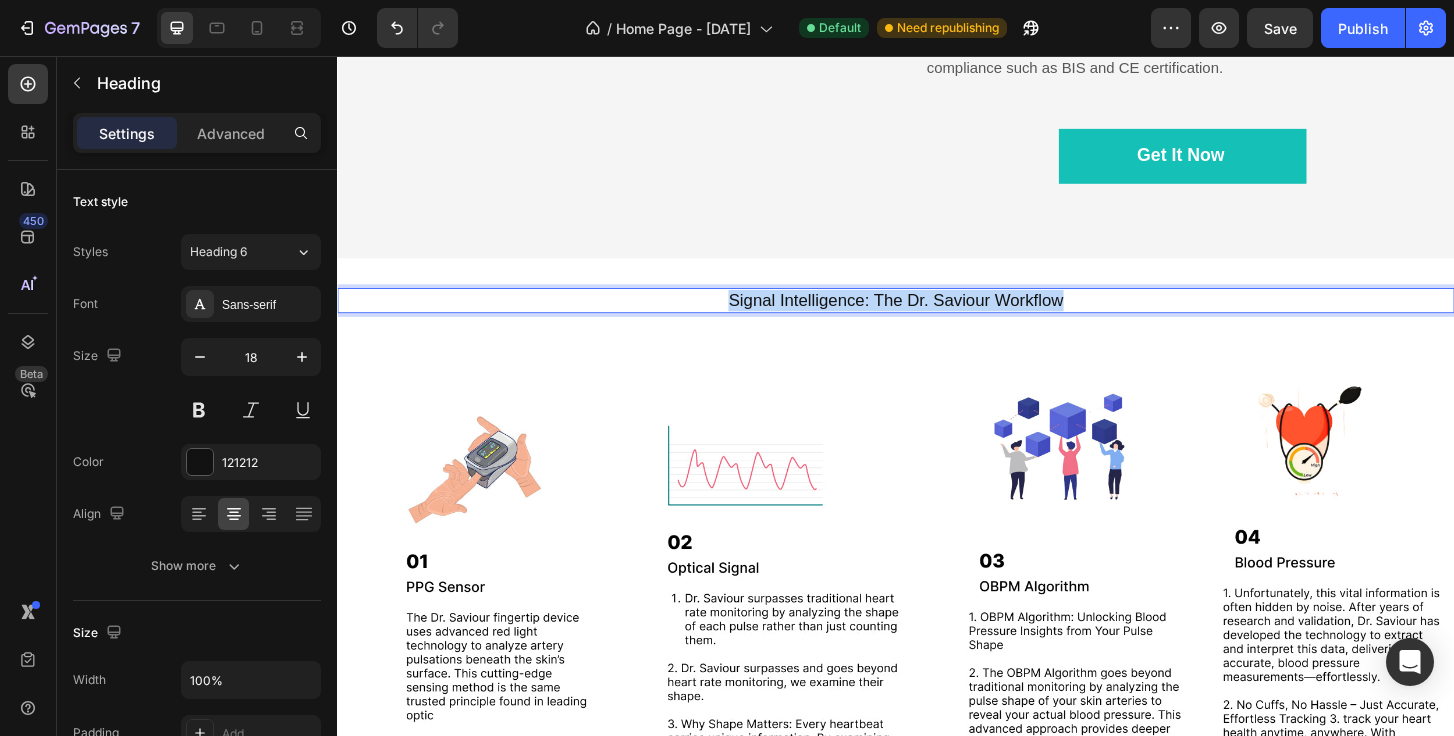 click on "Signal Intelligence: The Dr. Saviour Workflow" at bounding box center [937, 318] 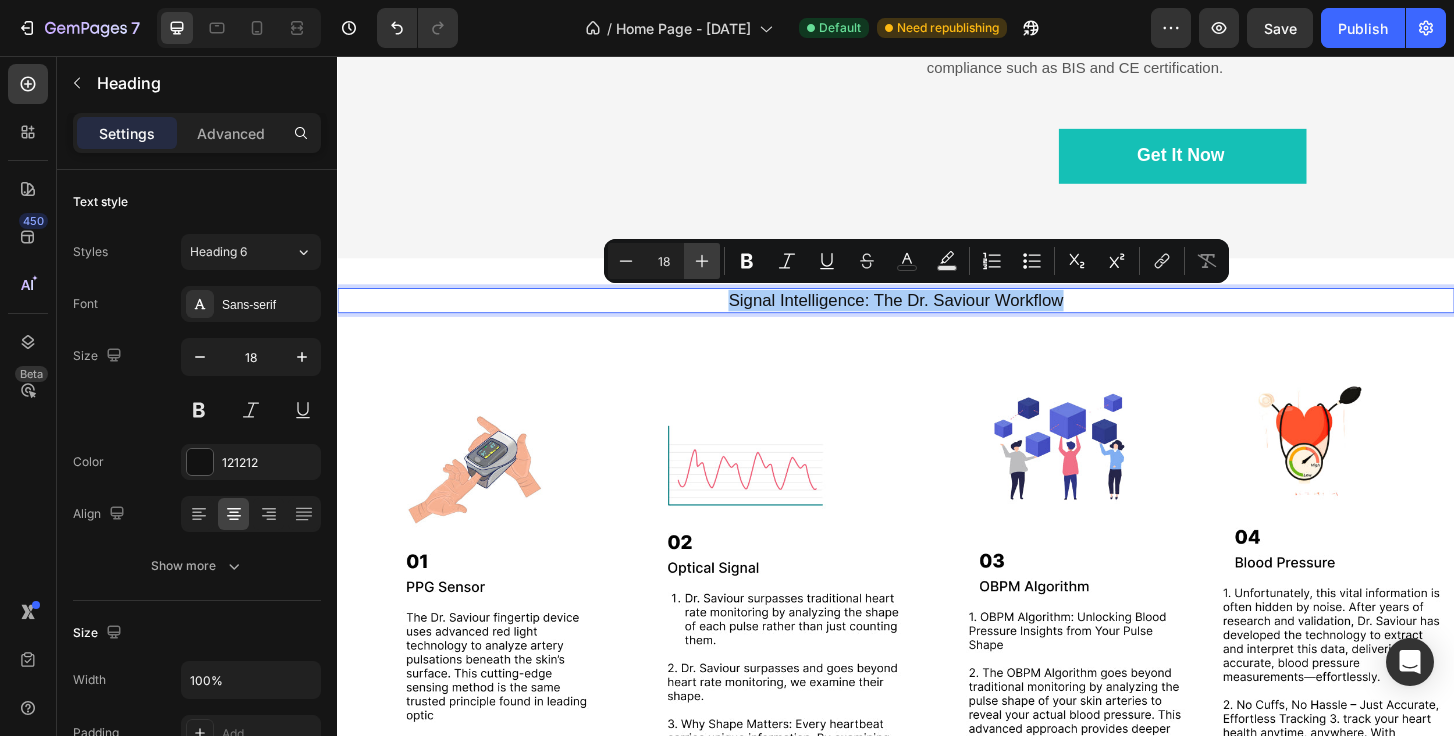click 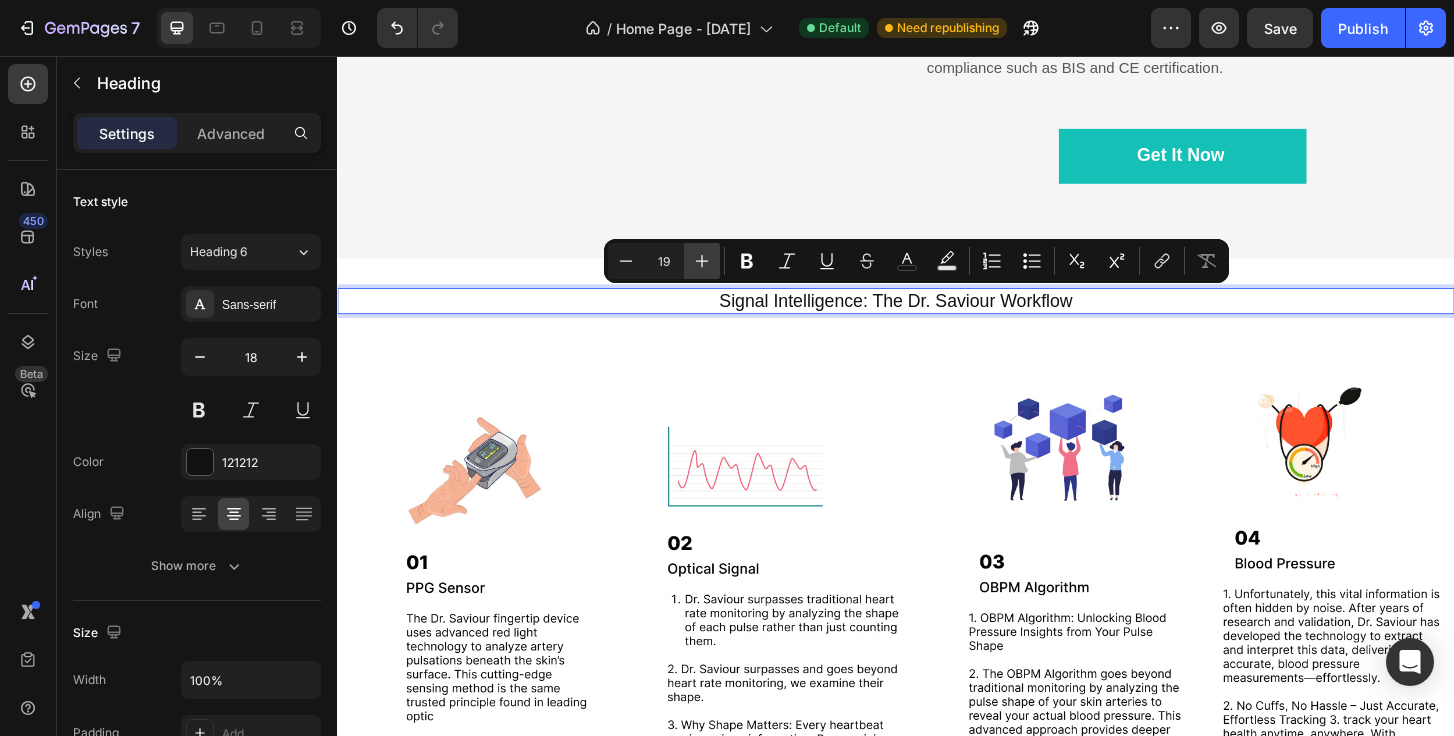 click 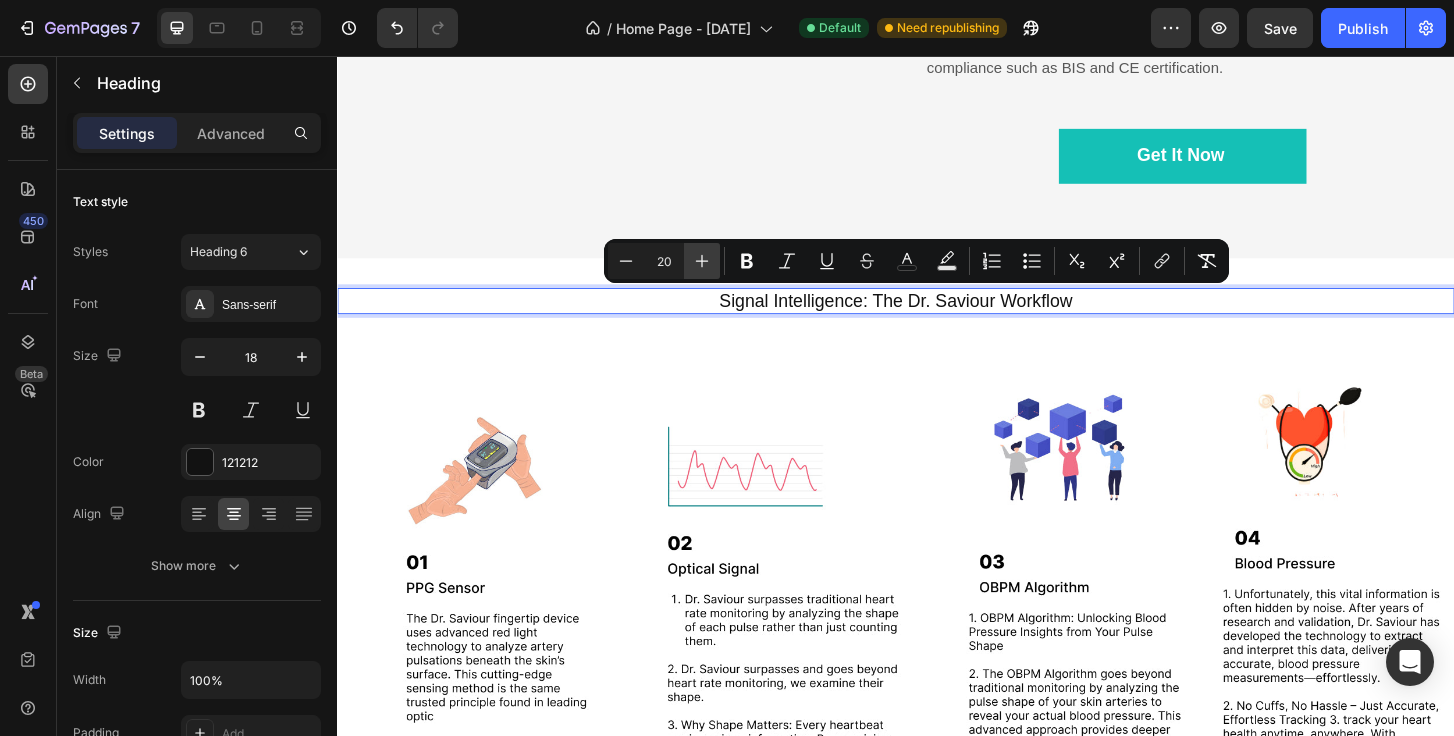 click 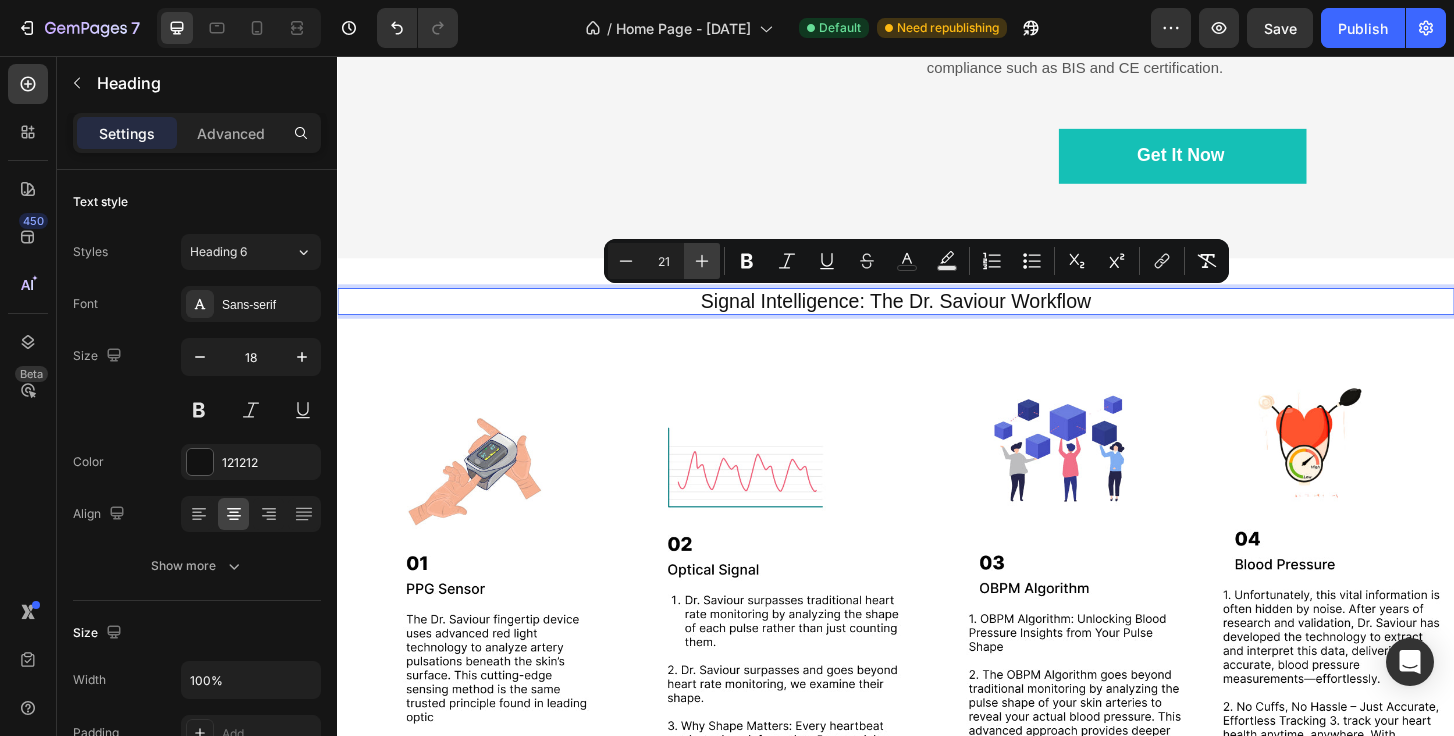 click 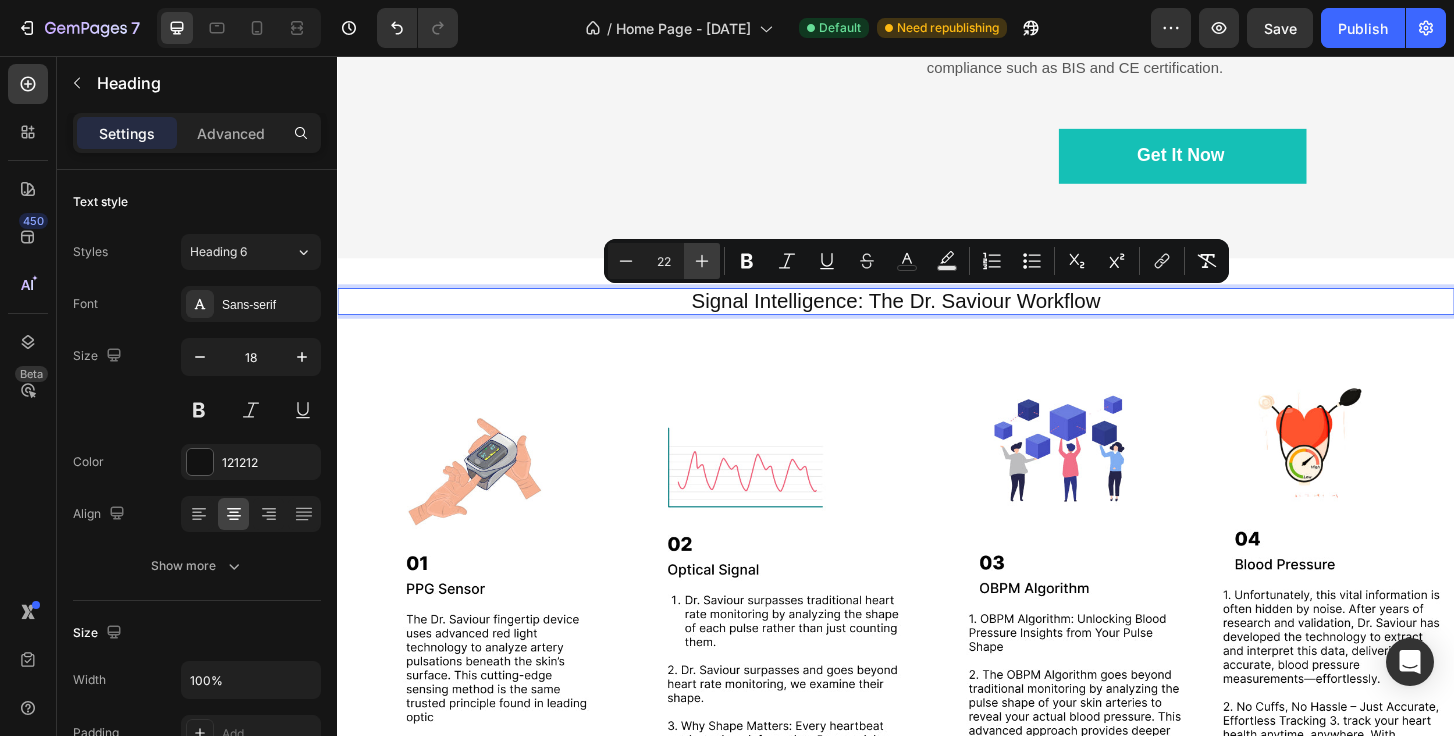 click 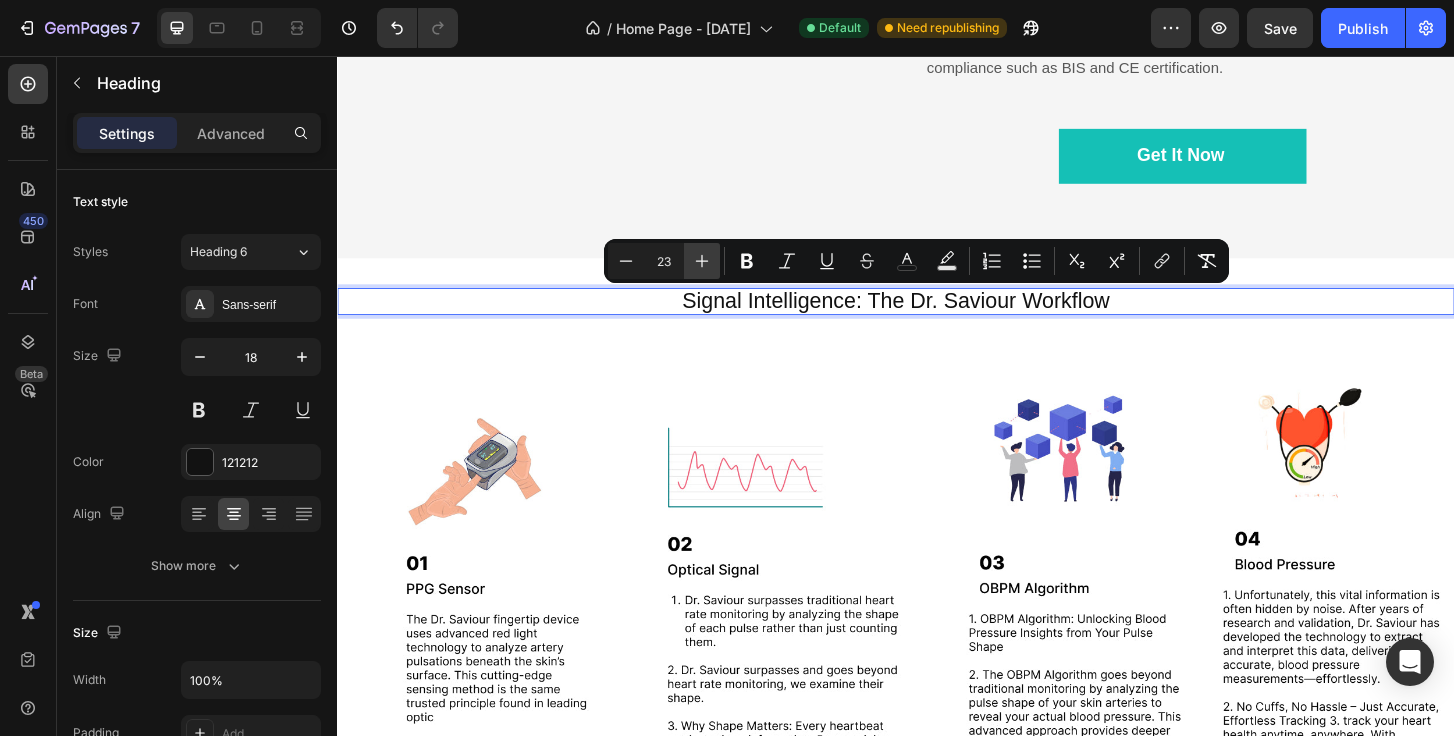 click 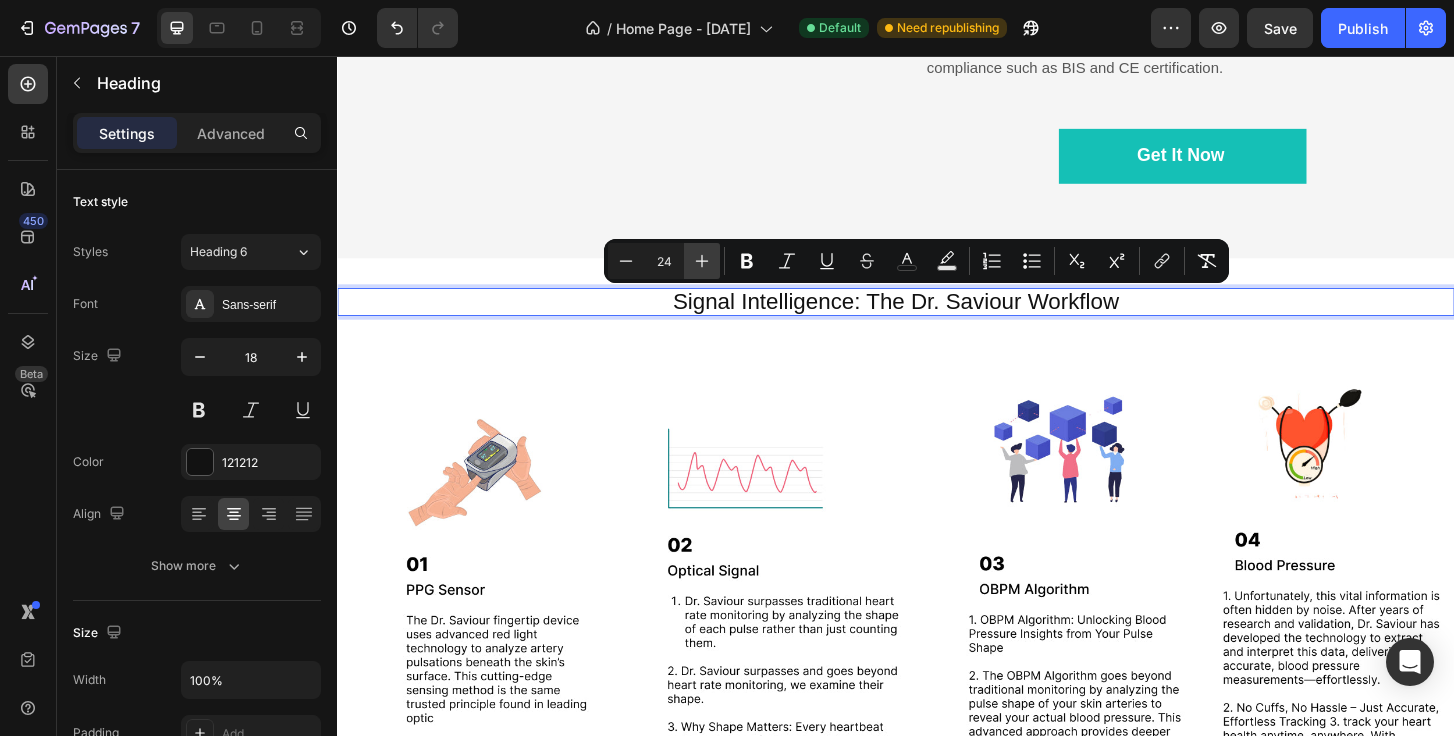 click 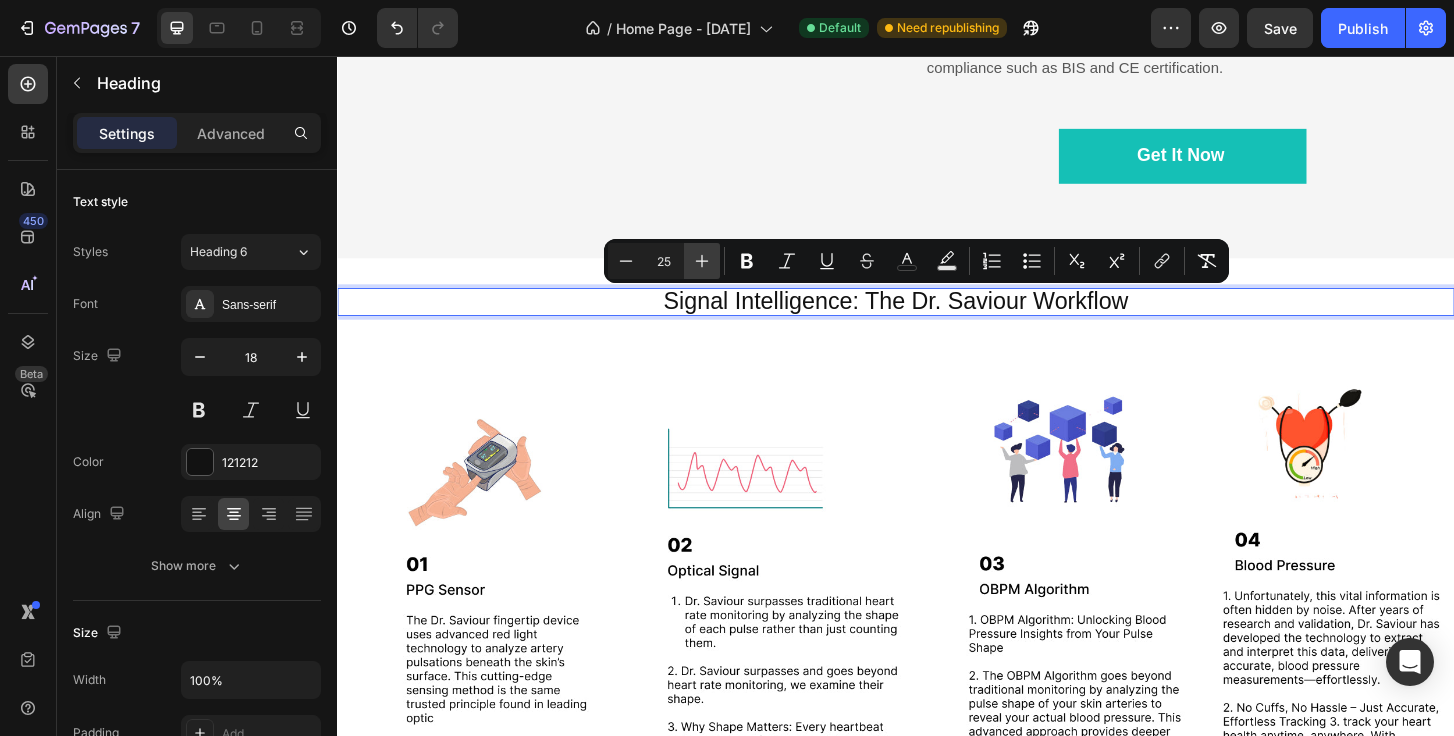 click 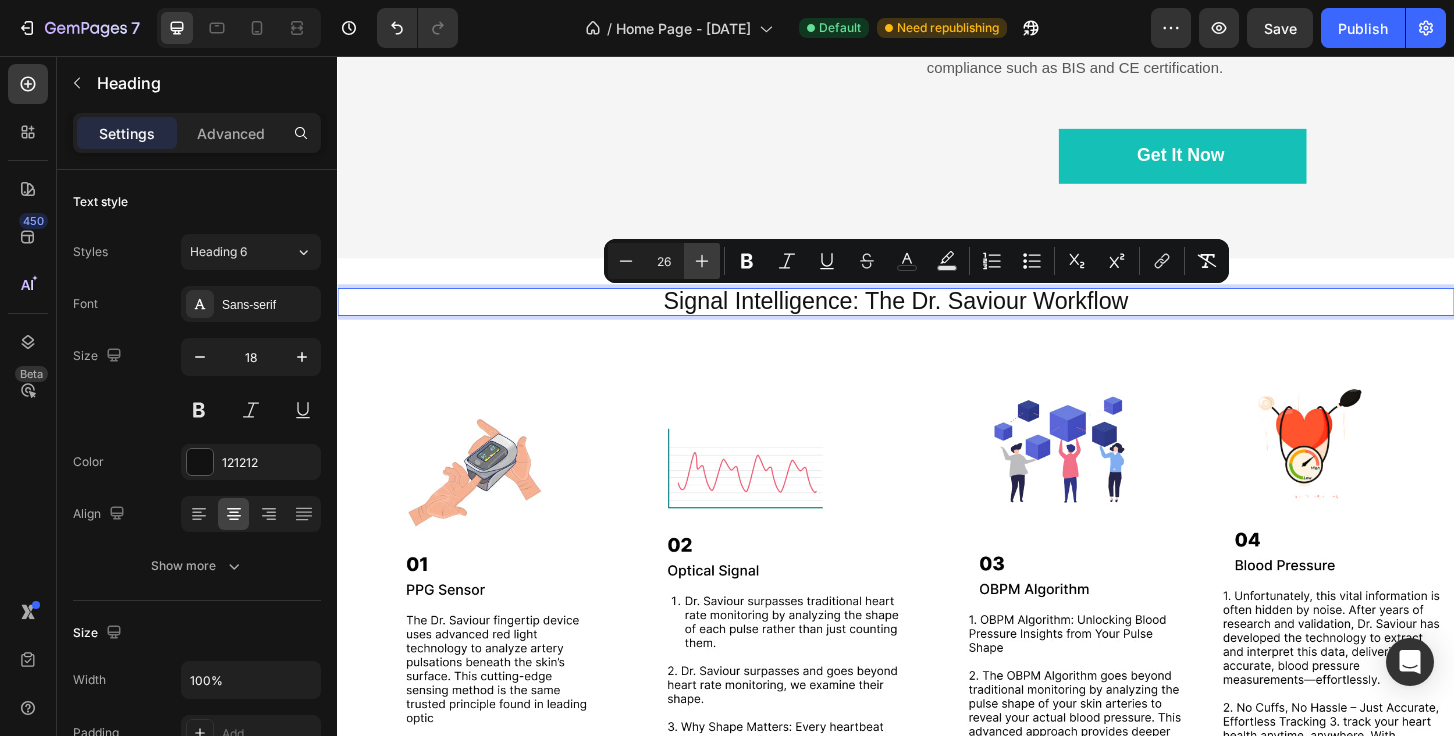 click 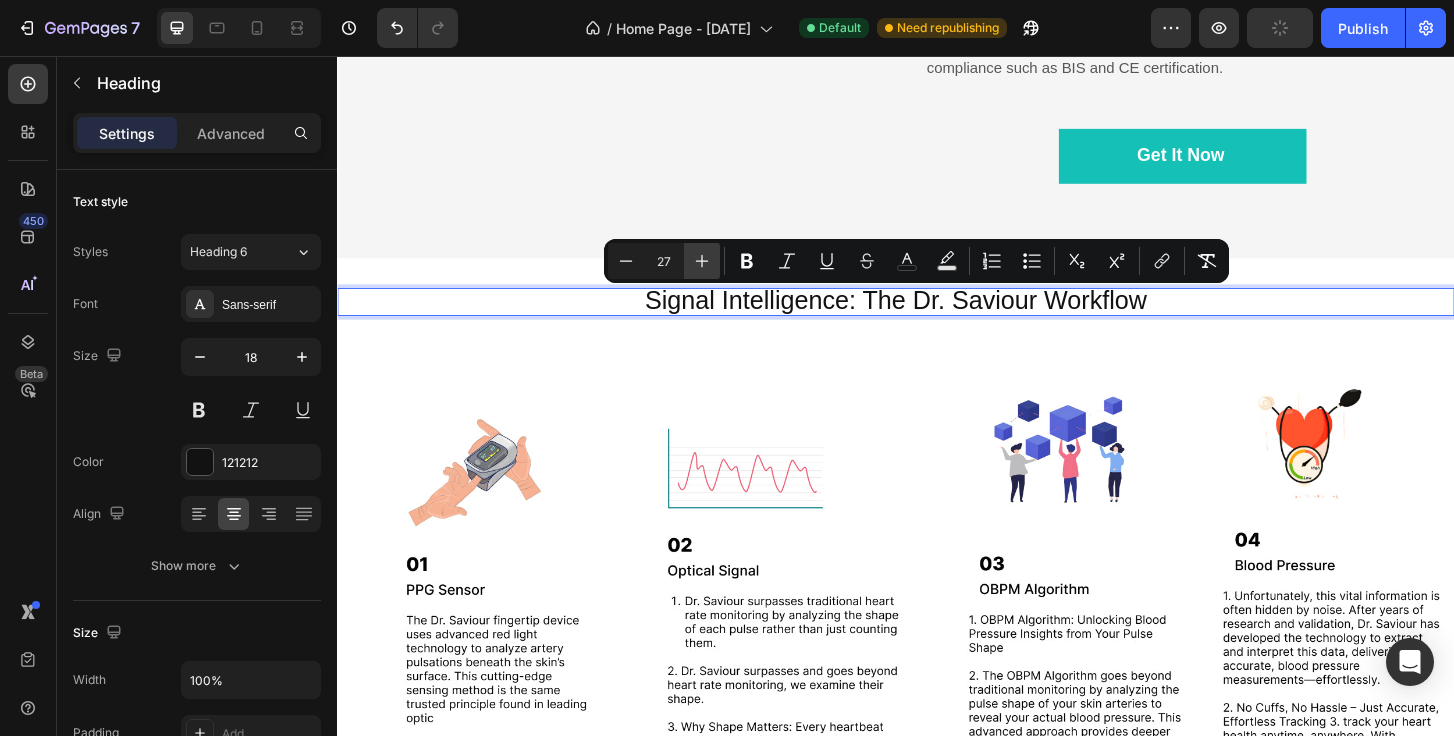 click 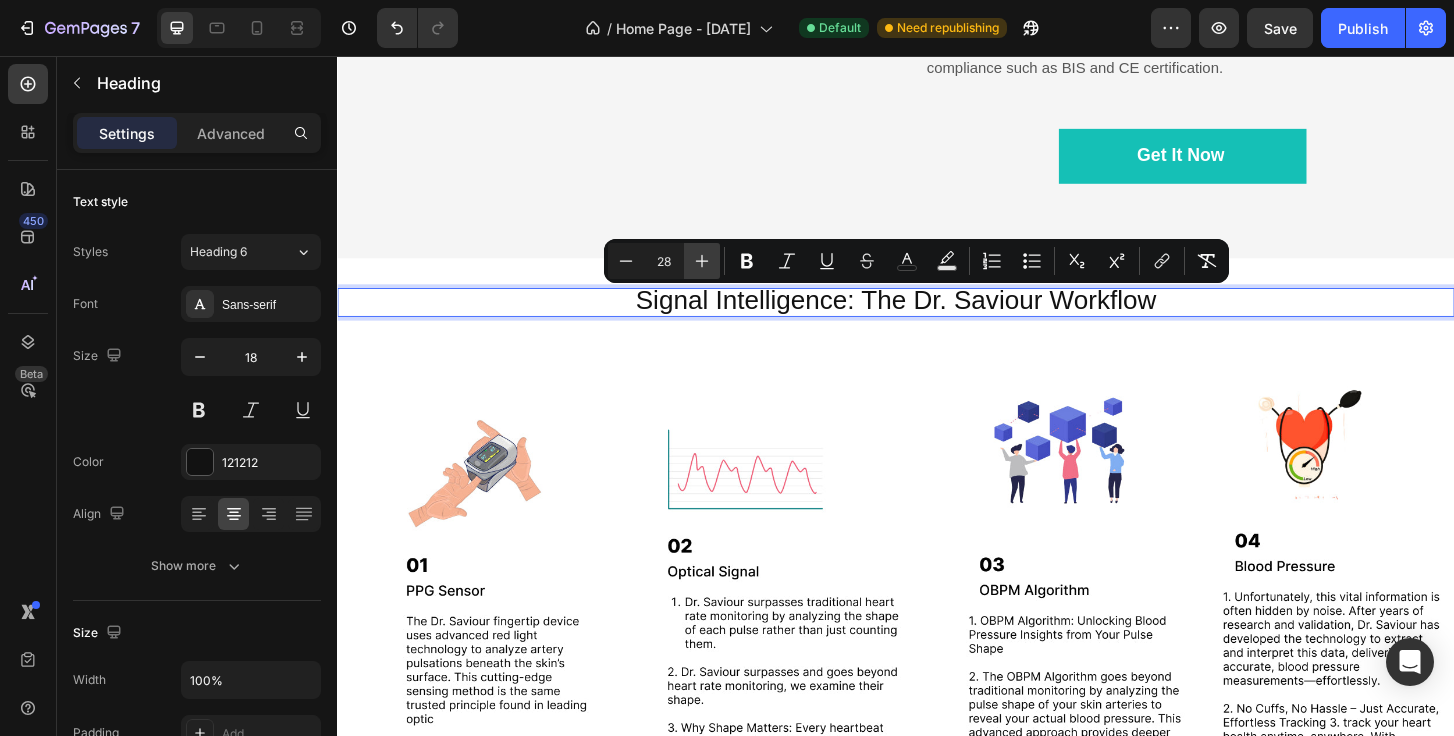 click 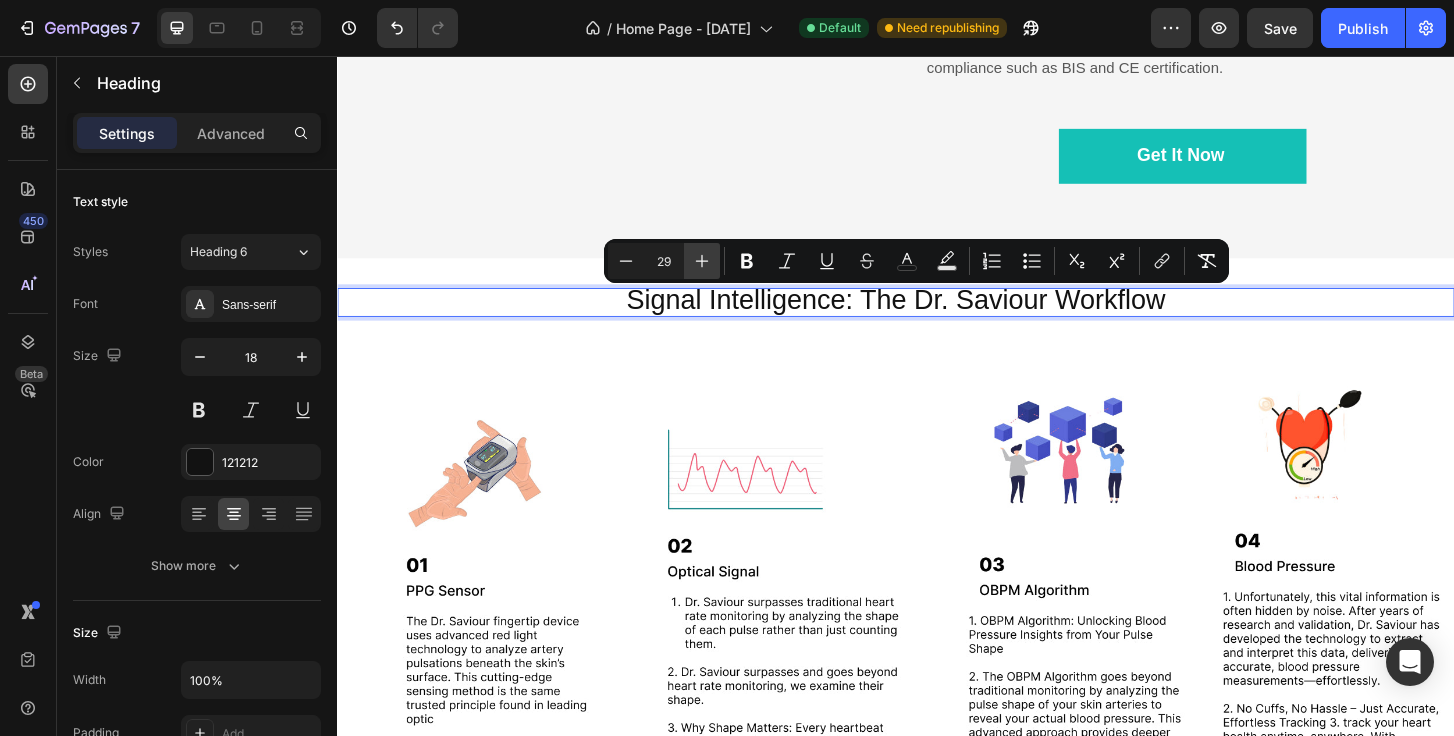 click 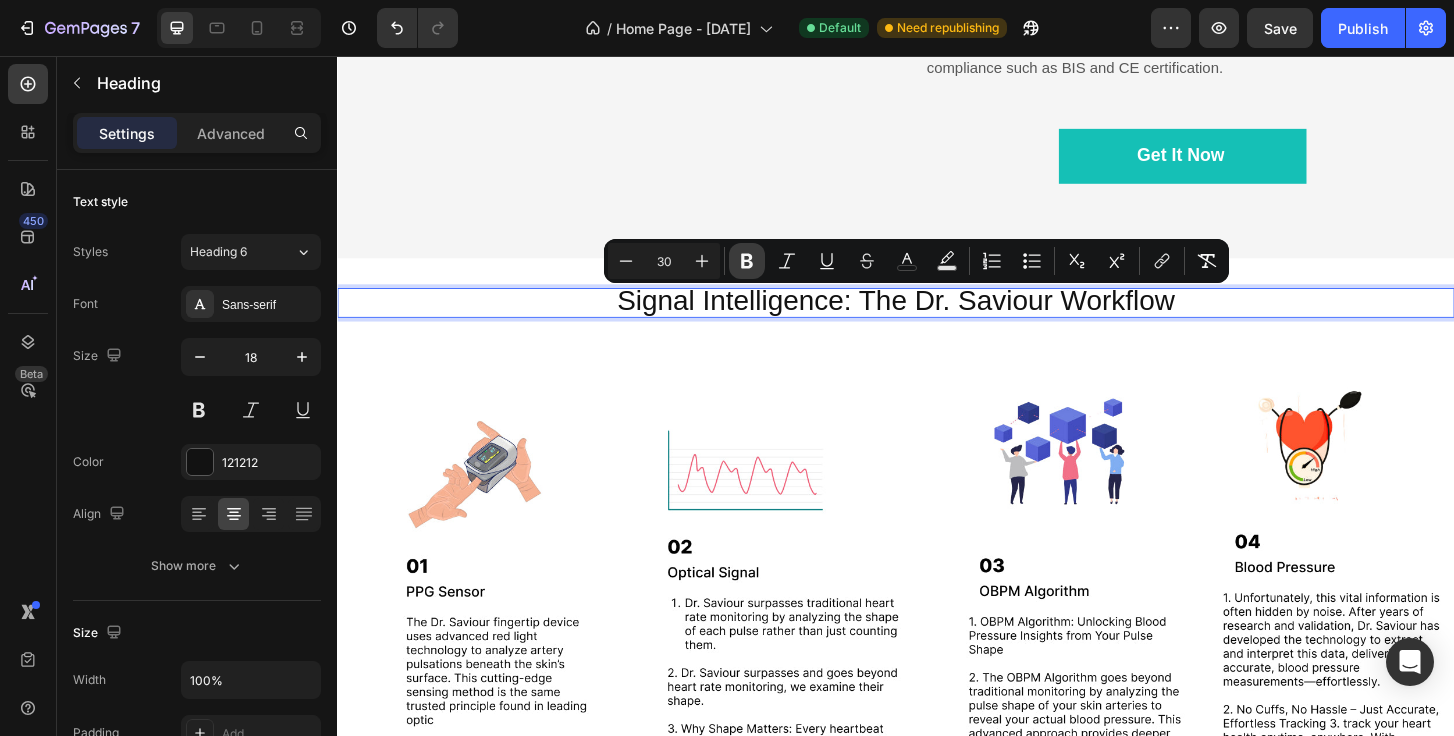 click 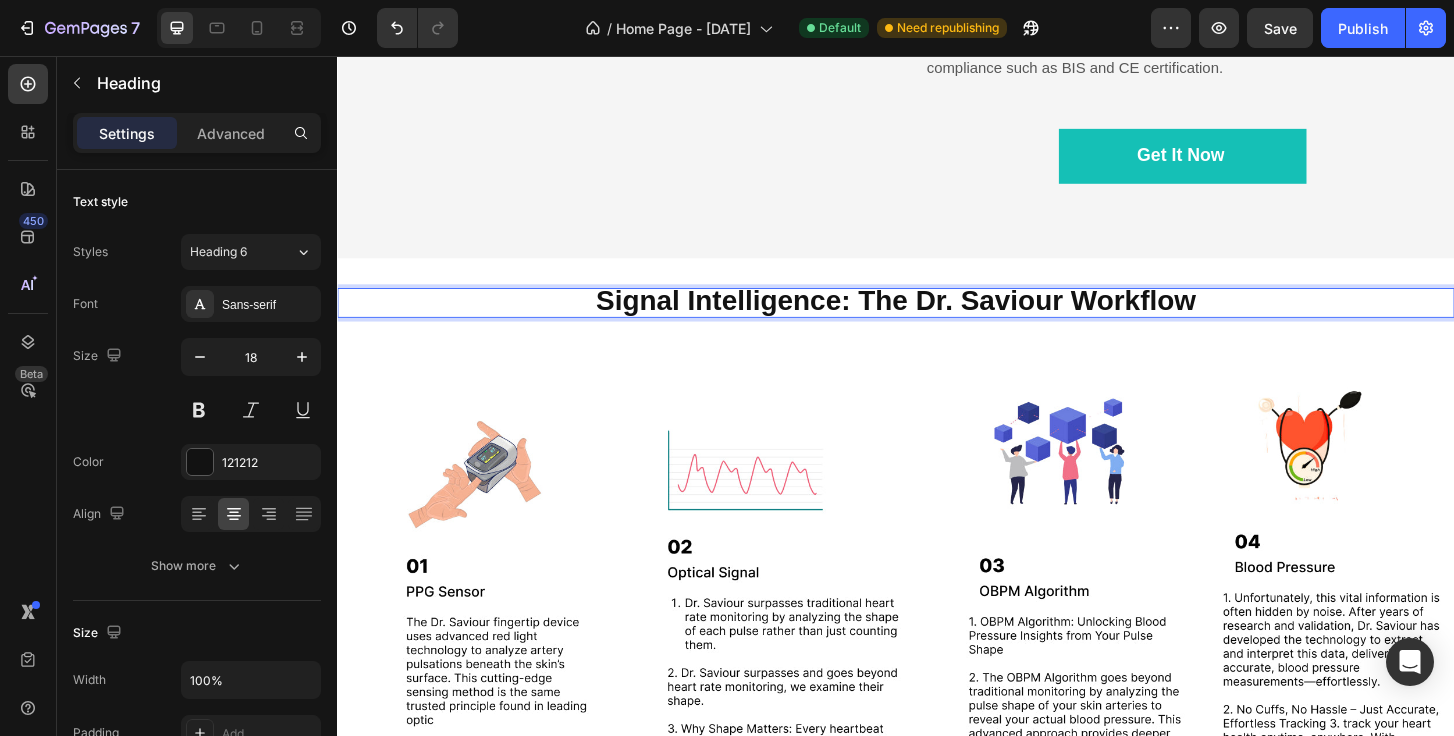 click on "Signal Intelligence: The Dr. Saviour Workflow" at bounding box center [937, 318] 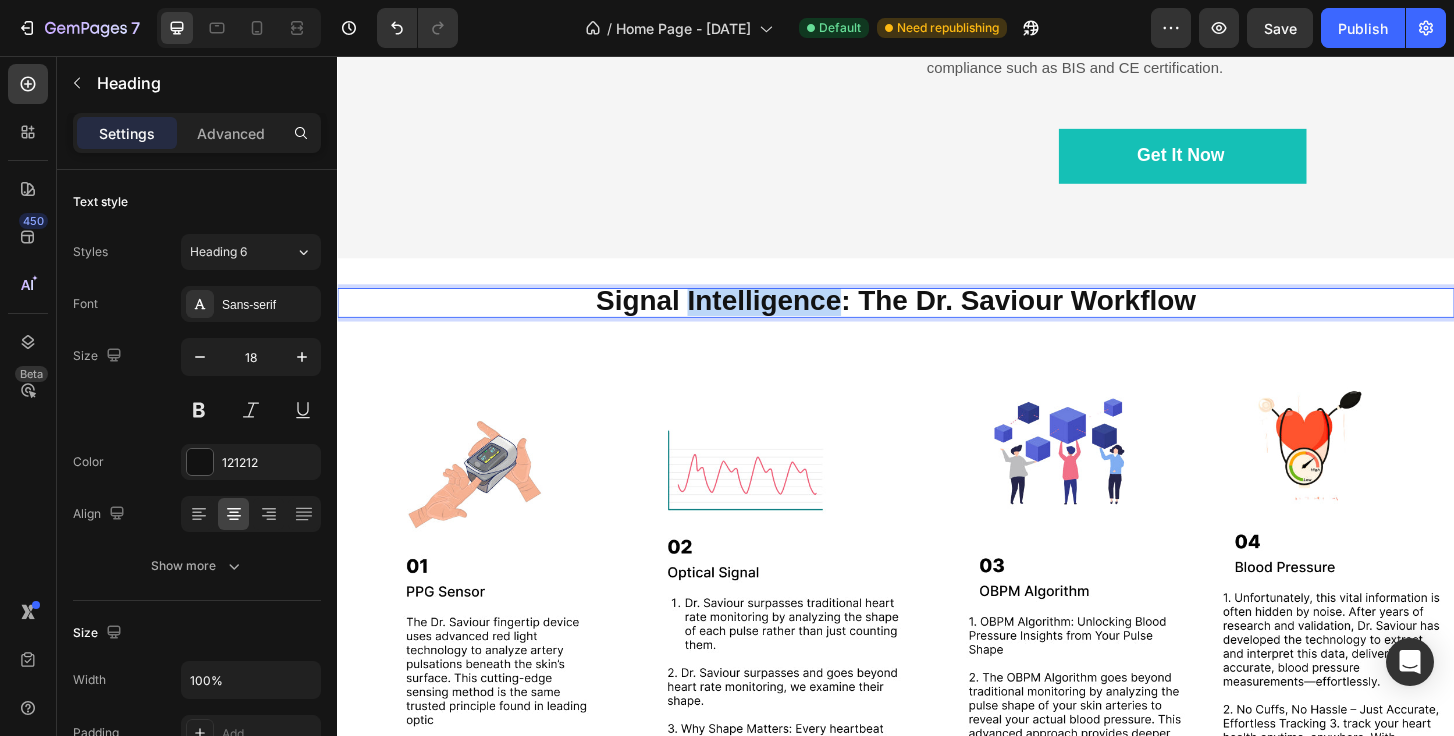 click on "Signal Intelligence: The Dr. Saviour Workflow" at bounding box center (937, 318) 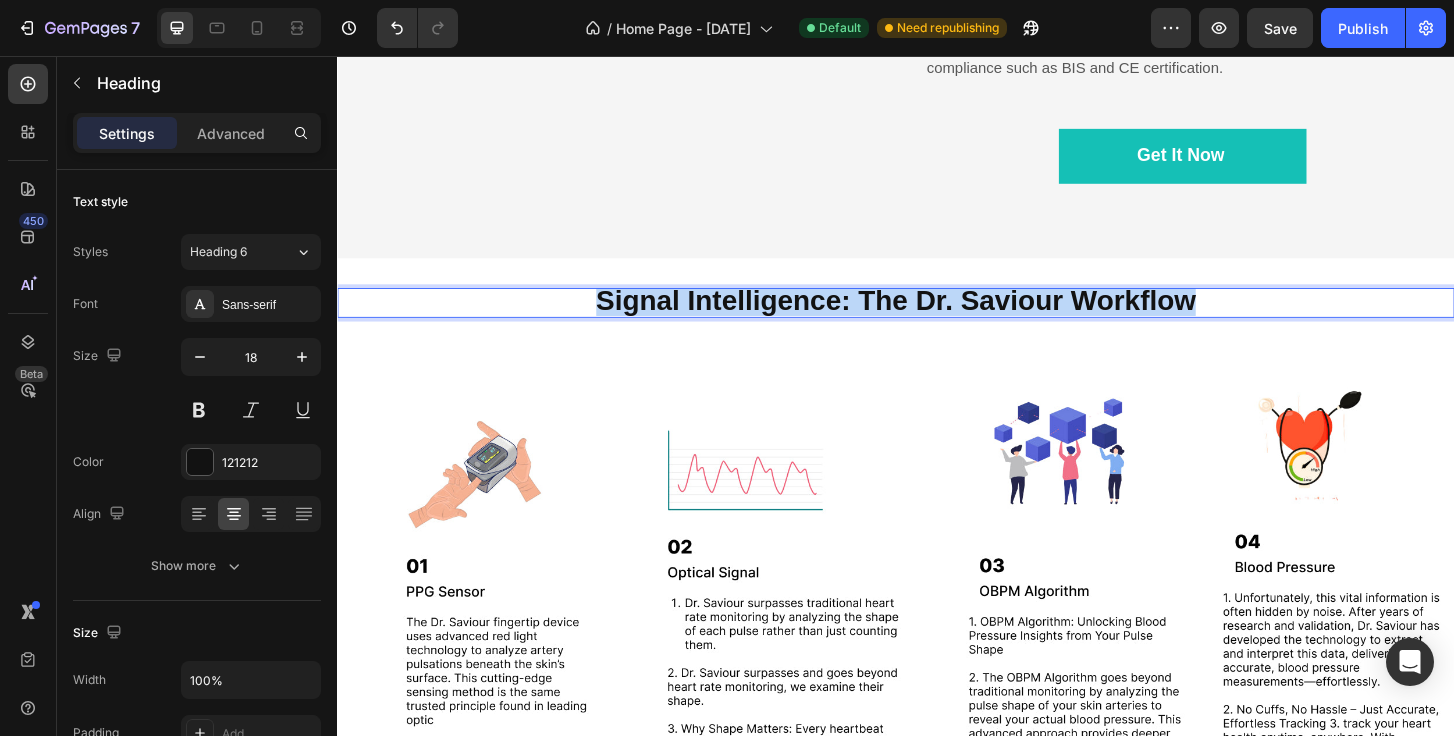 click on "Signal Intelligence: The Dr. Saviour Workflow" at bounding box center [937, 318] 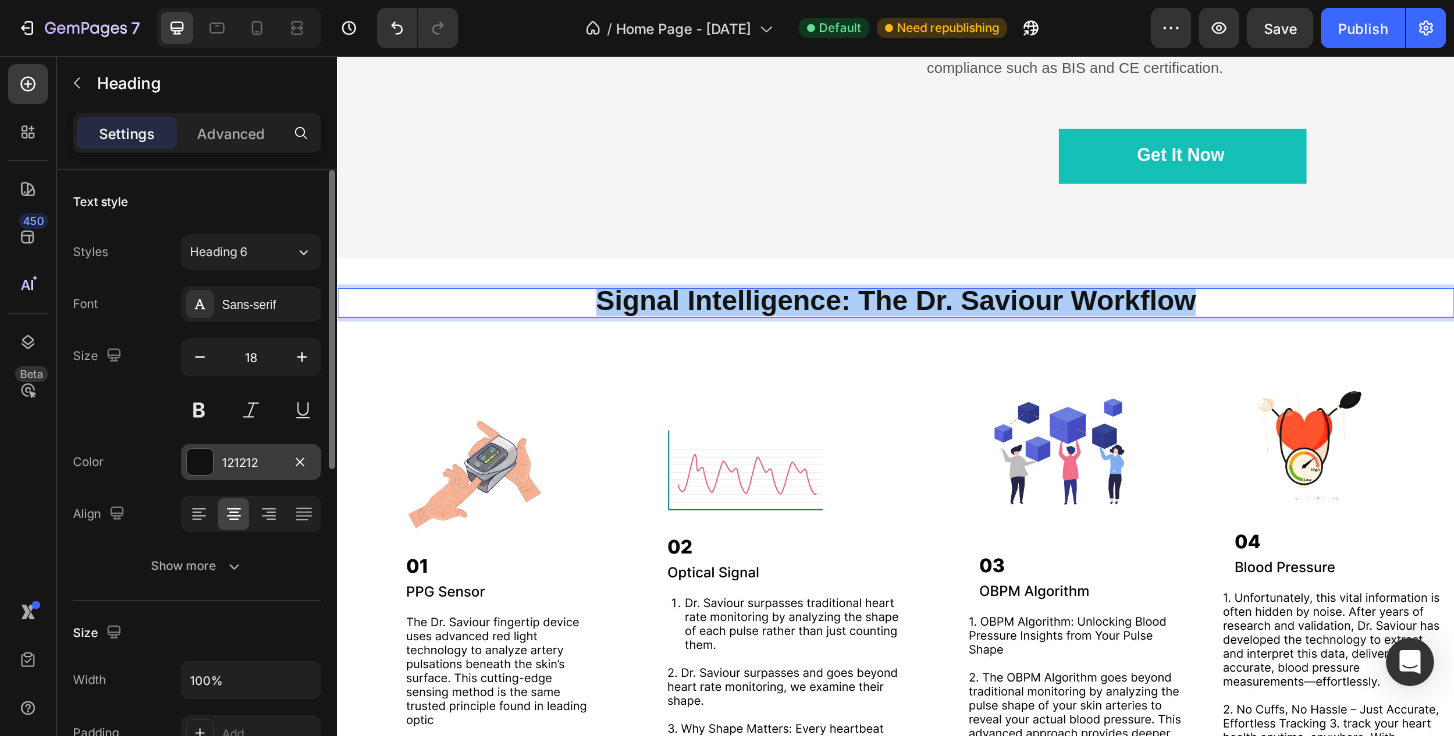 click at bounding box center (200, 462) 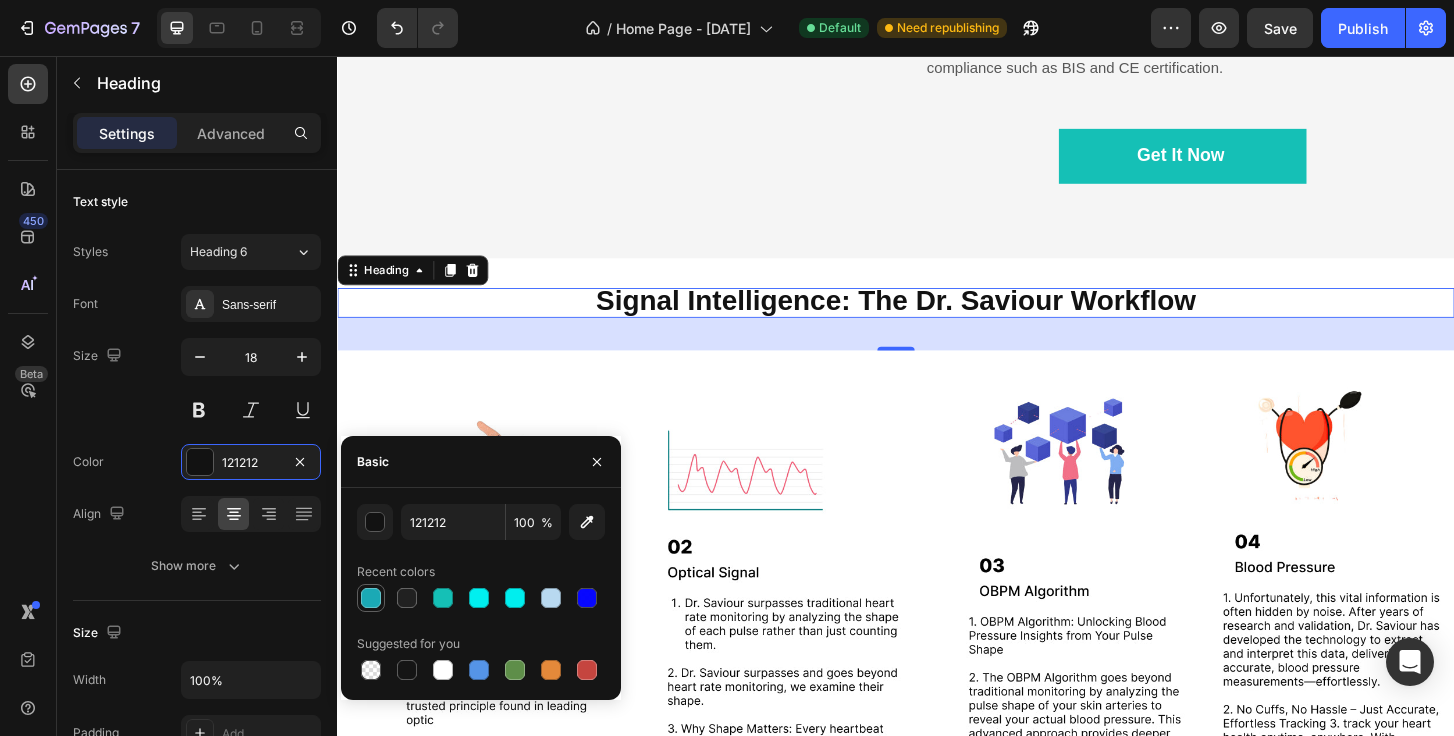 click at bounding box center [371, 598] 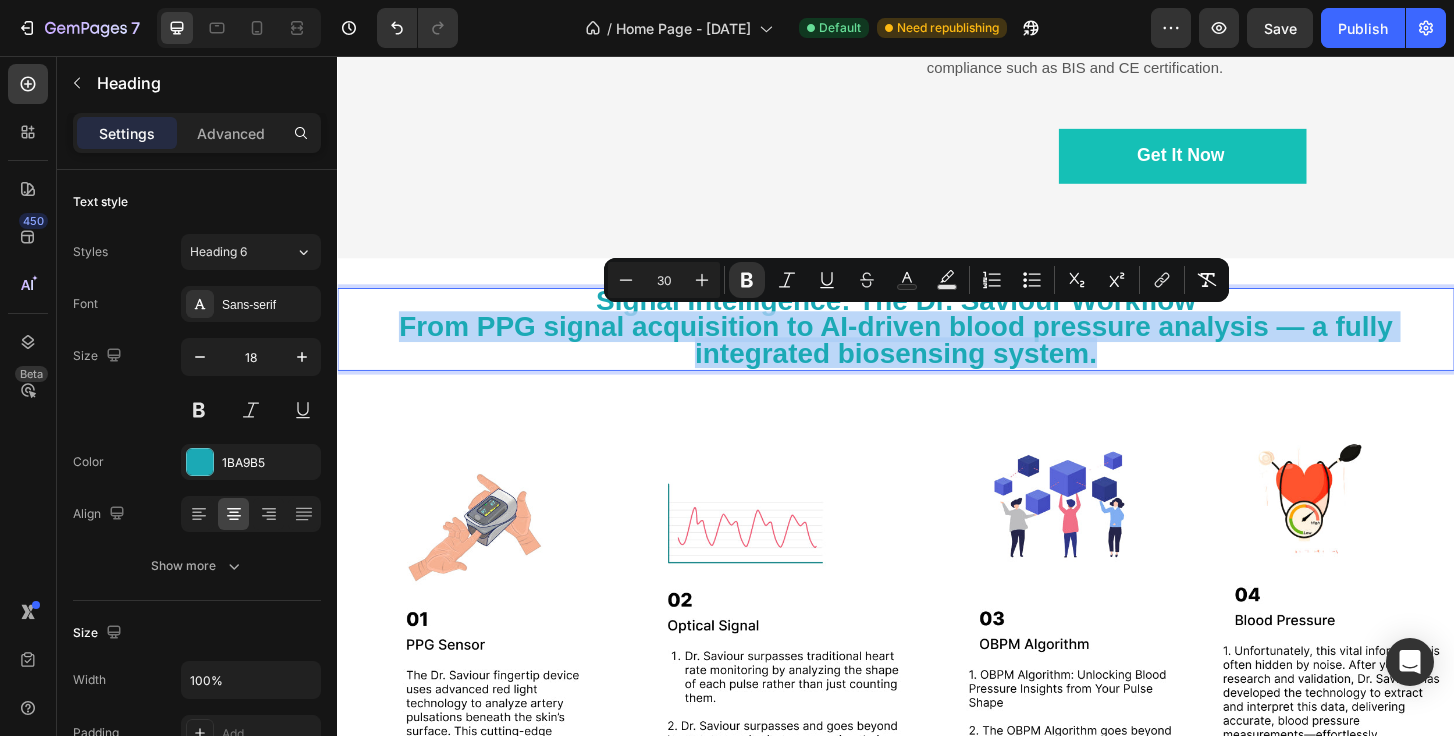 drag, startPoint x: 1159, startPoint y: 373, endPoint x: 402, endPoint y: 350, distance: 757.3493 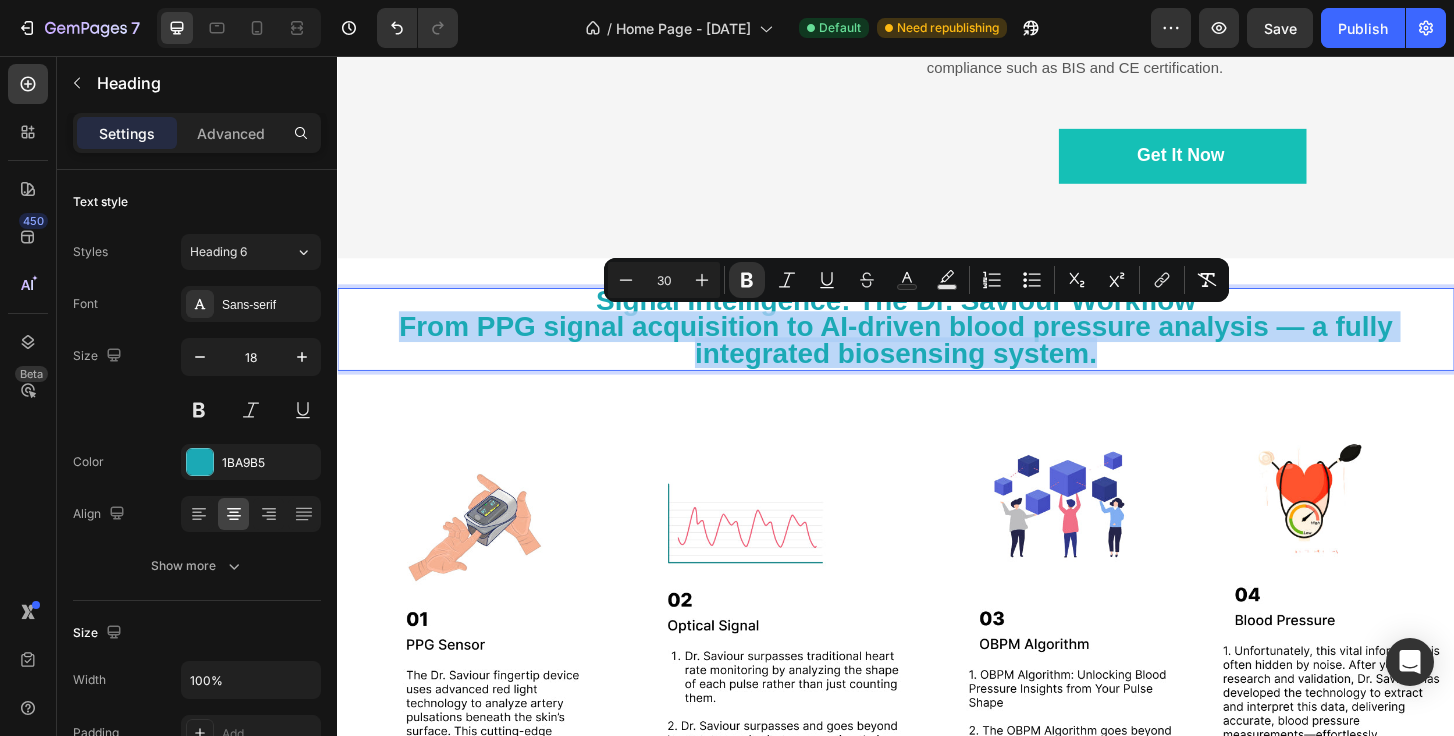 click on "Signal Intelligence: The Dr. Saviour Workflow From PPG signal acquisition to AI-driven blood pressure analysis — a fully integrated biosensing system." at bounding box center (937, 349) 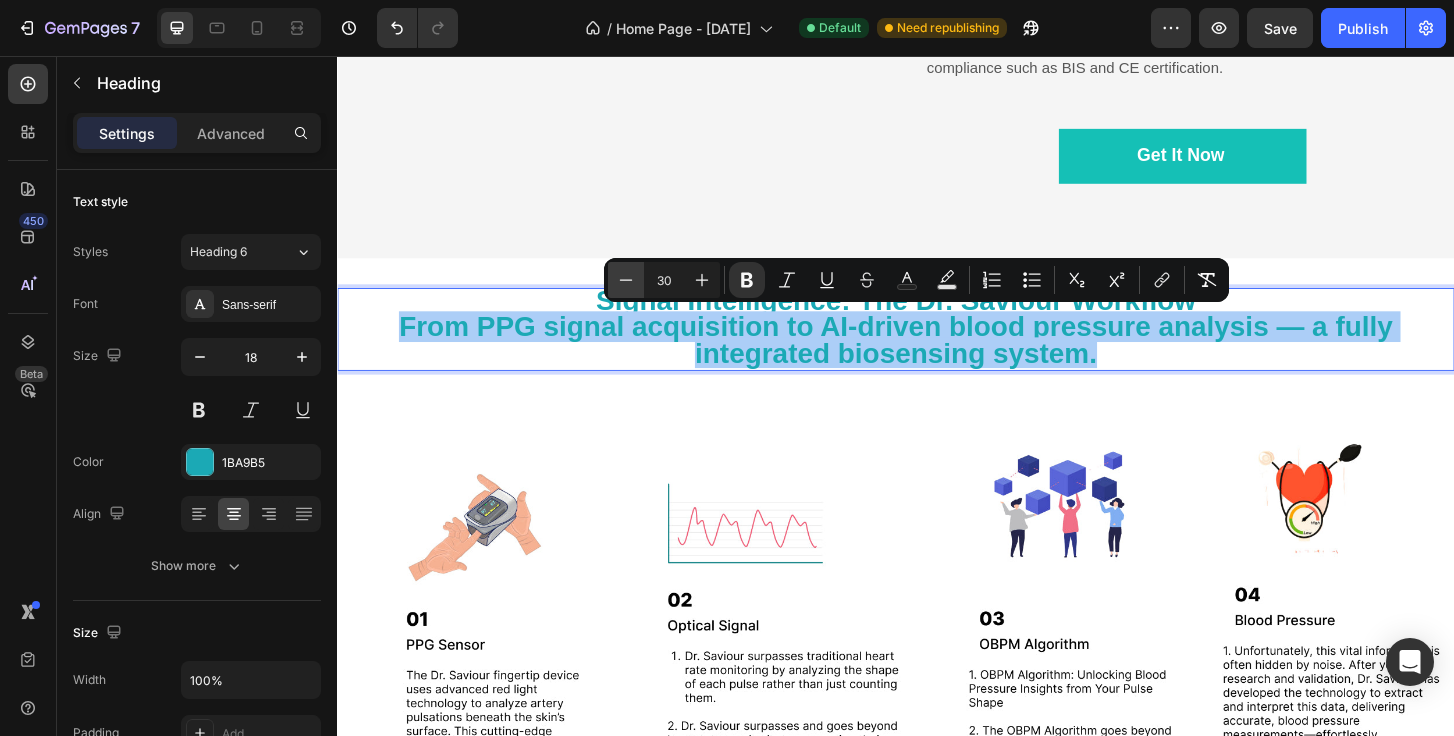 click 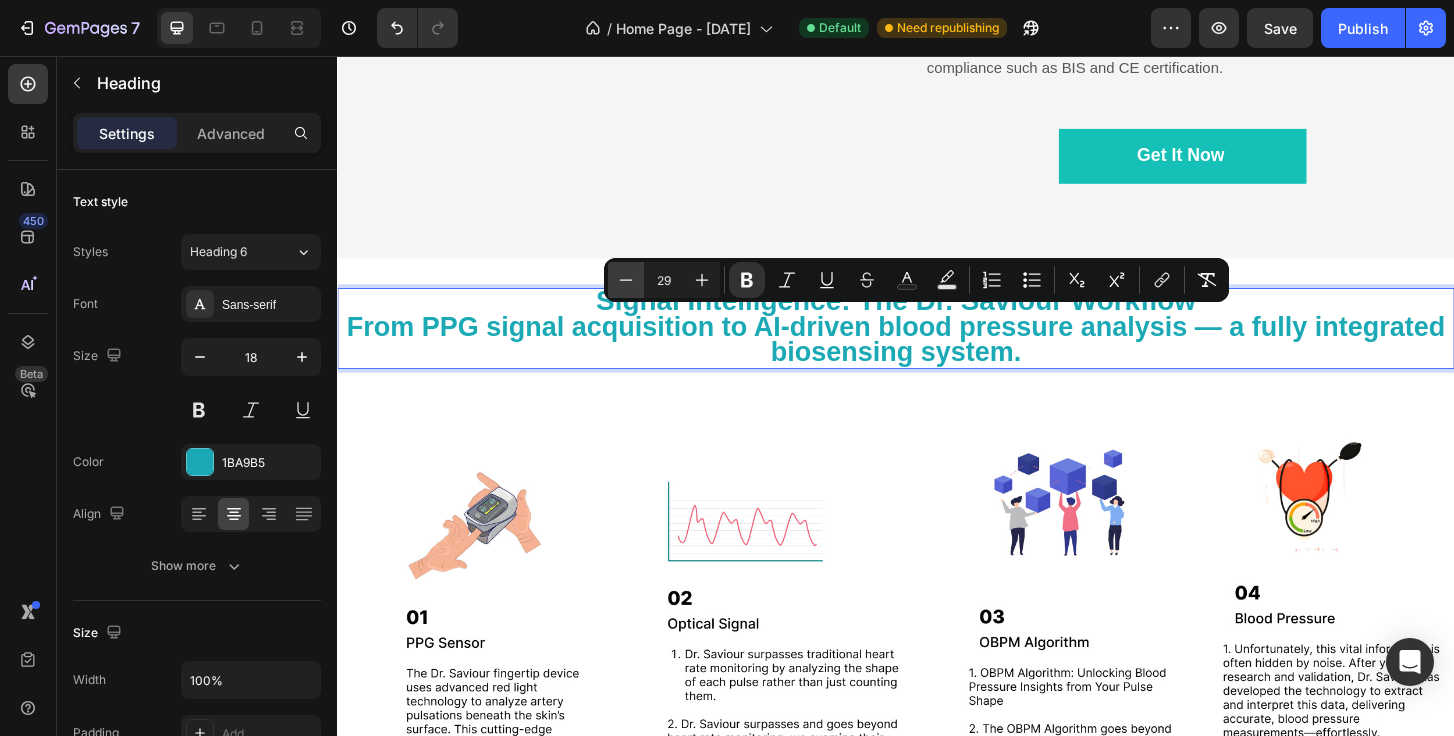 click 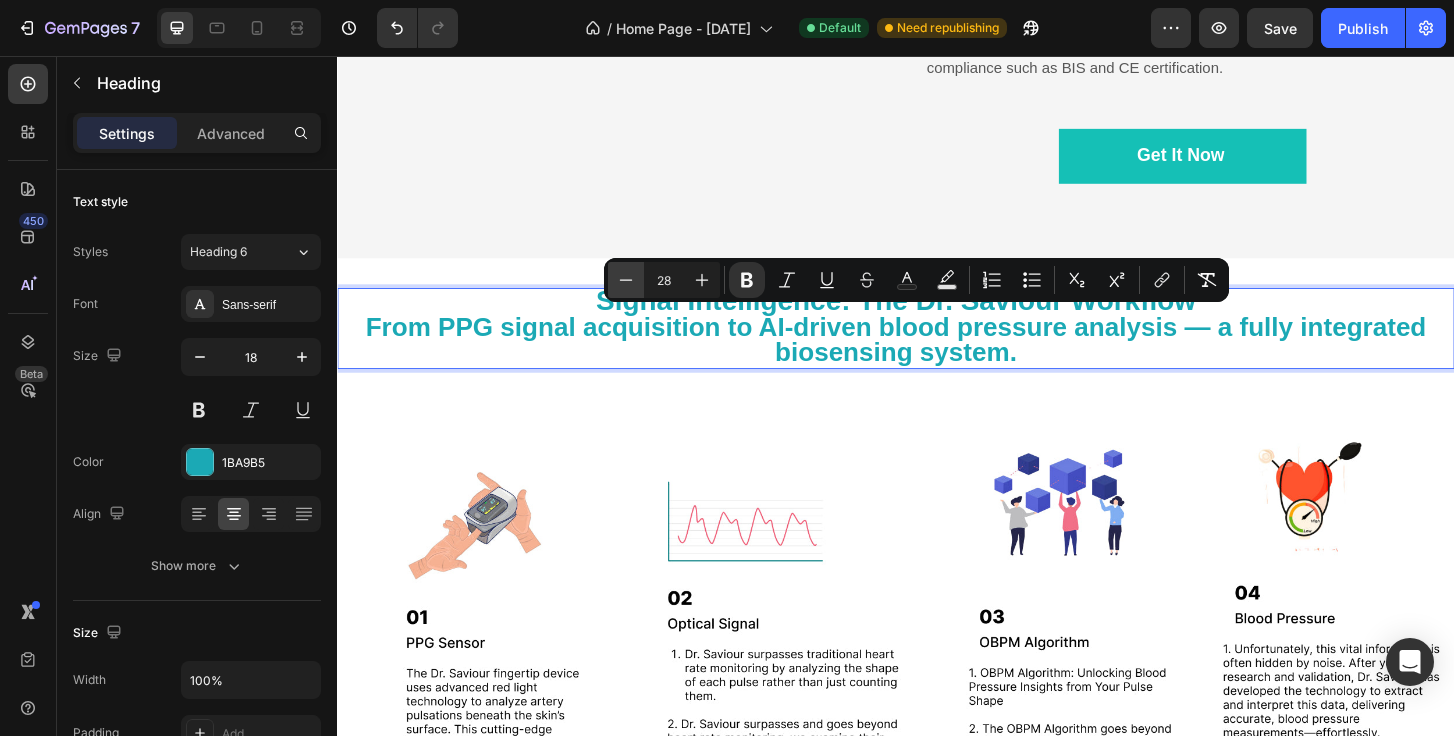 click 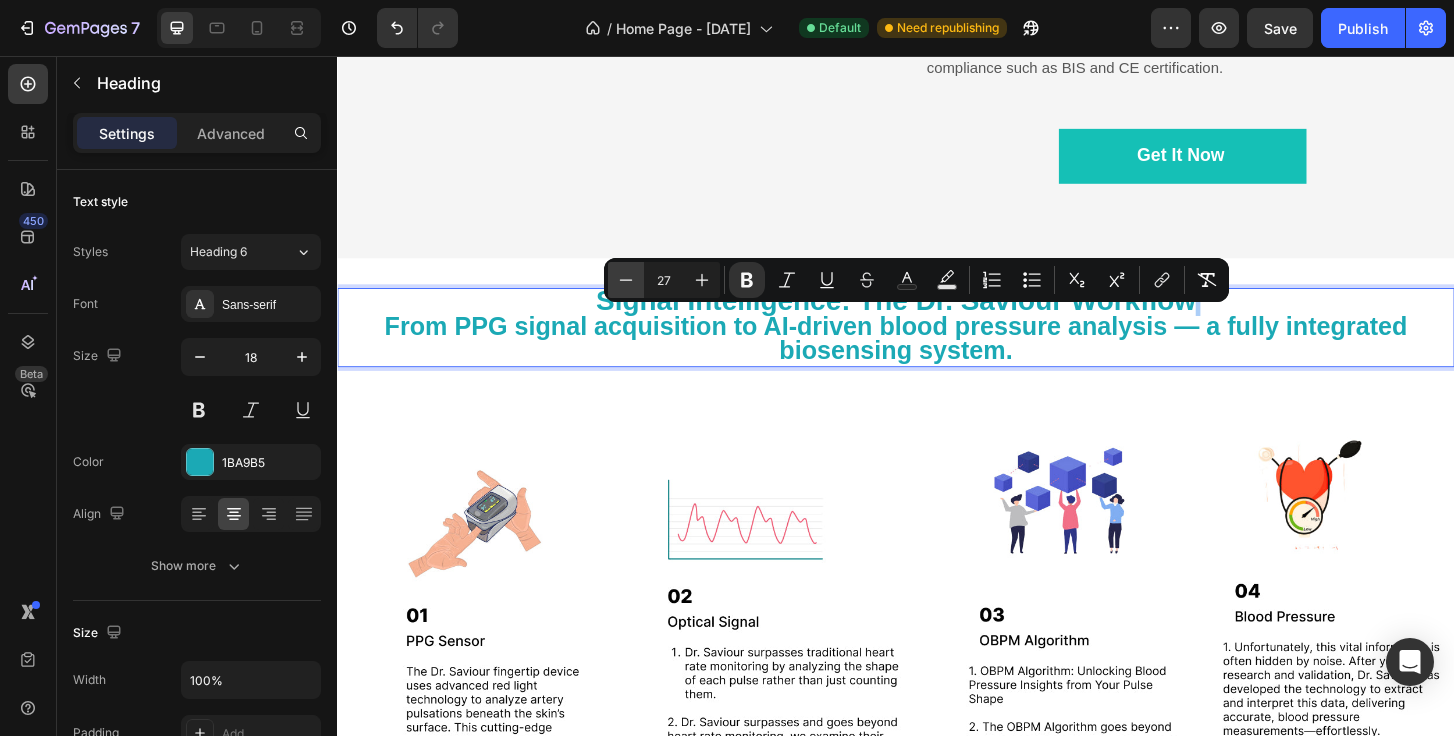 click 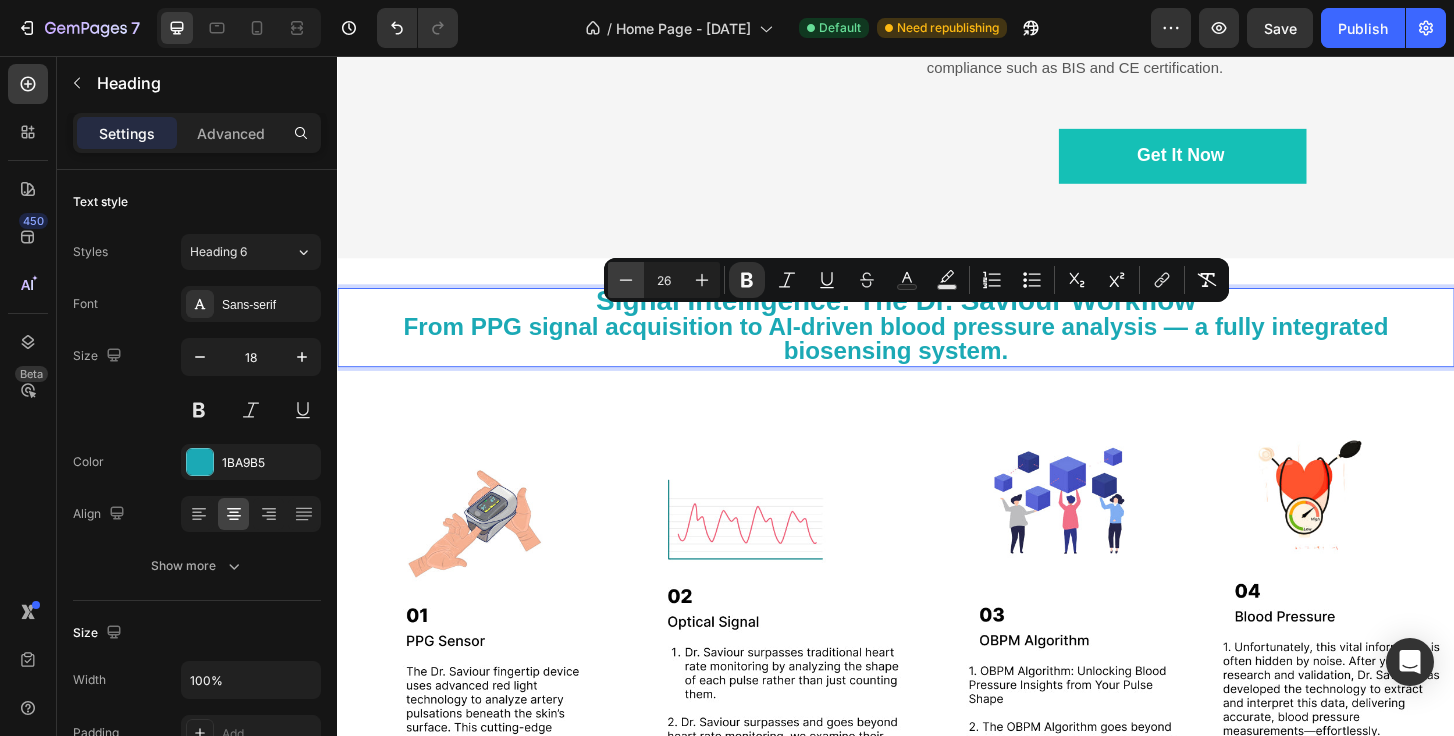 click 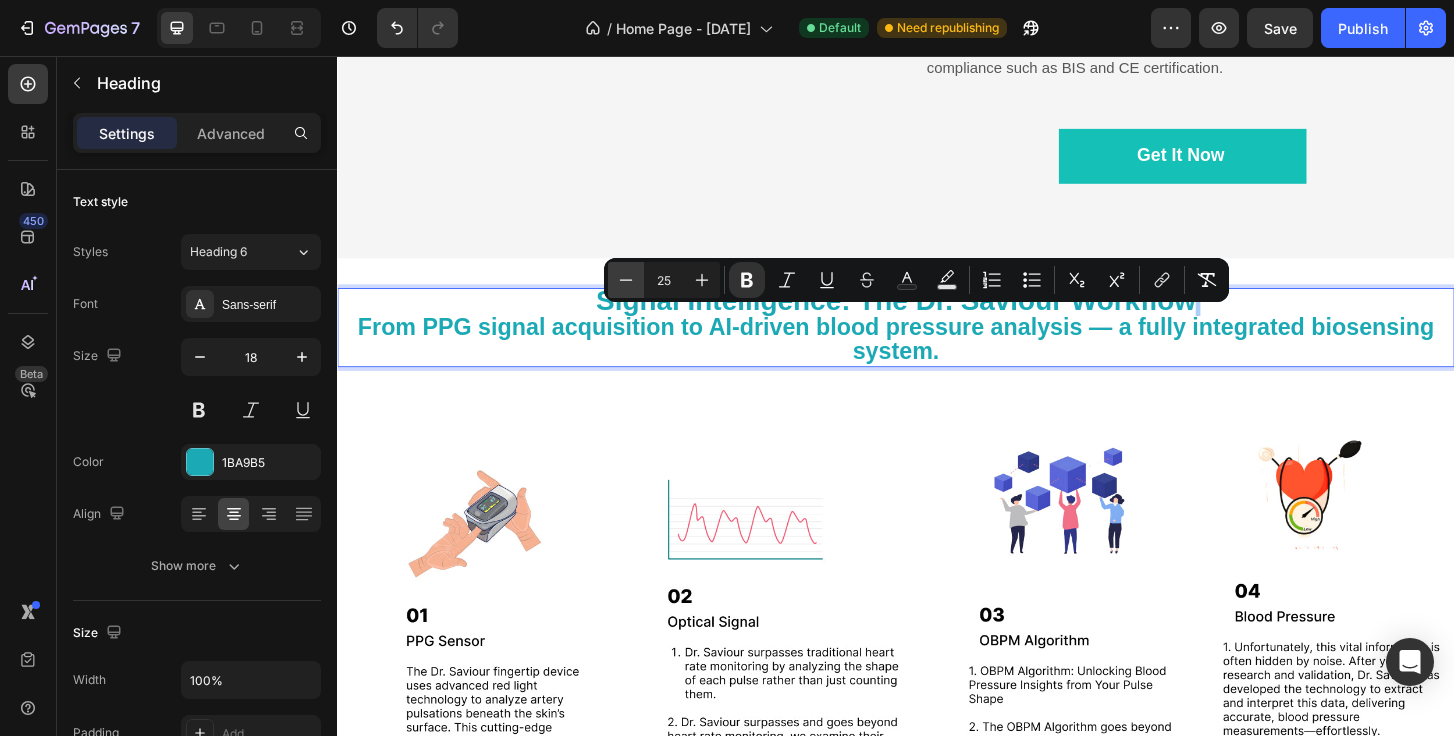 click 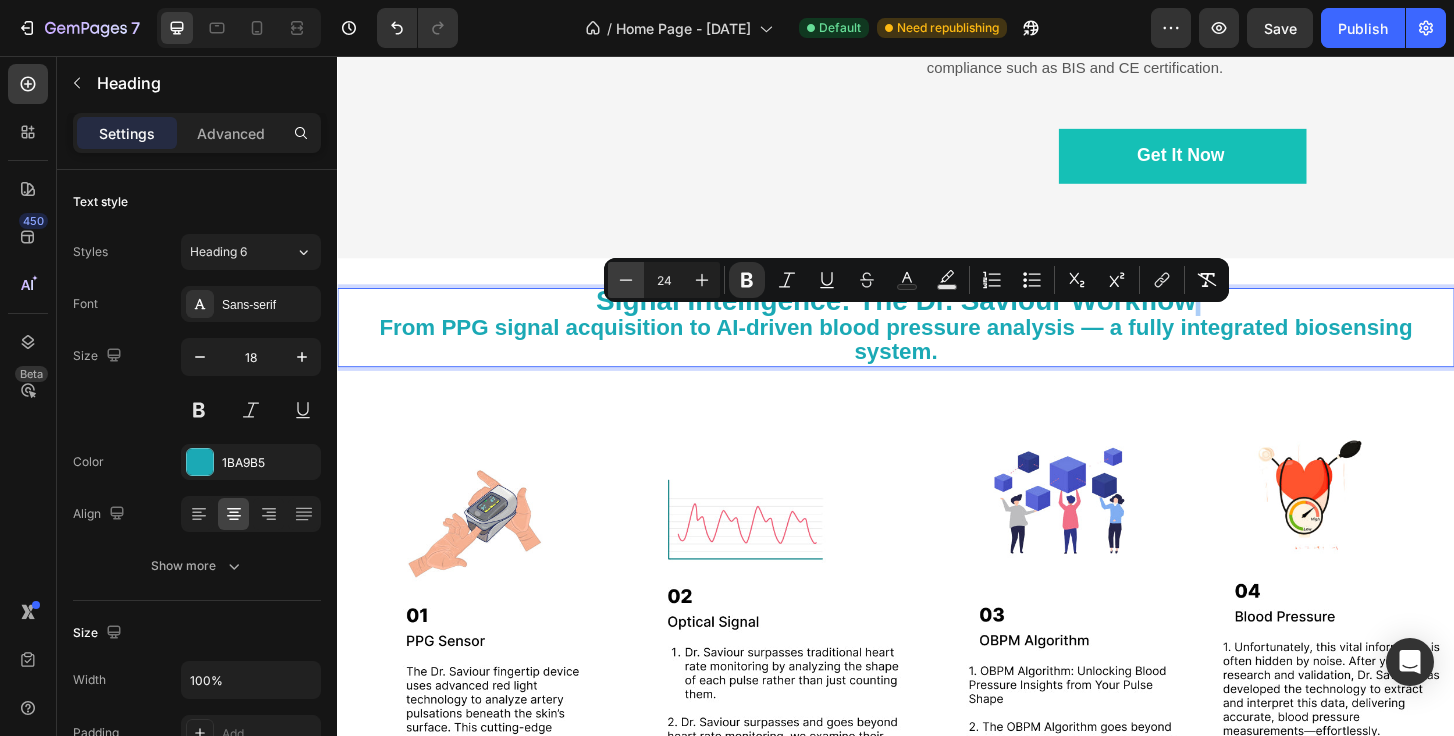 click 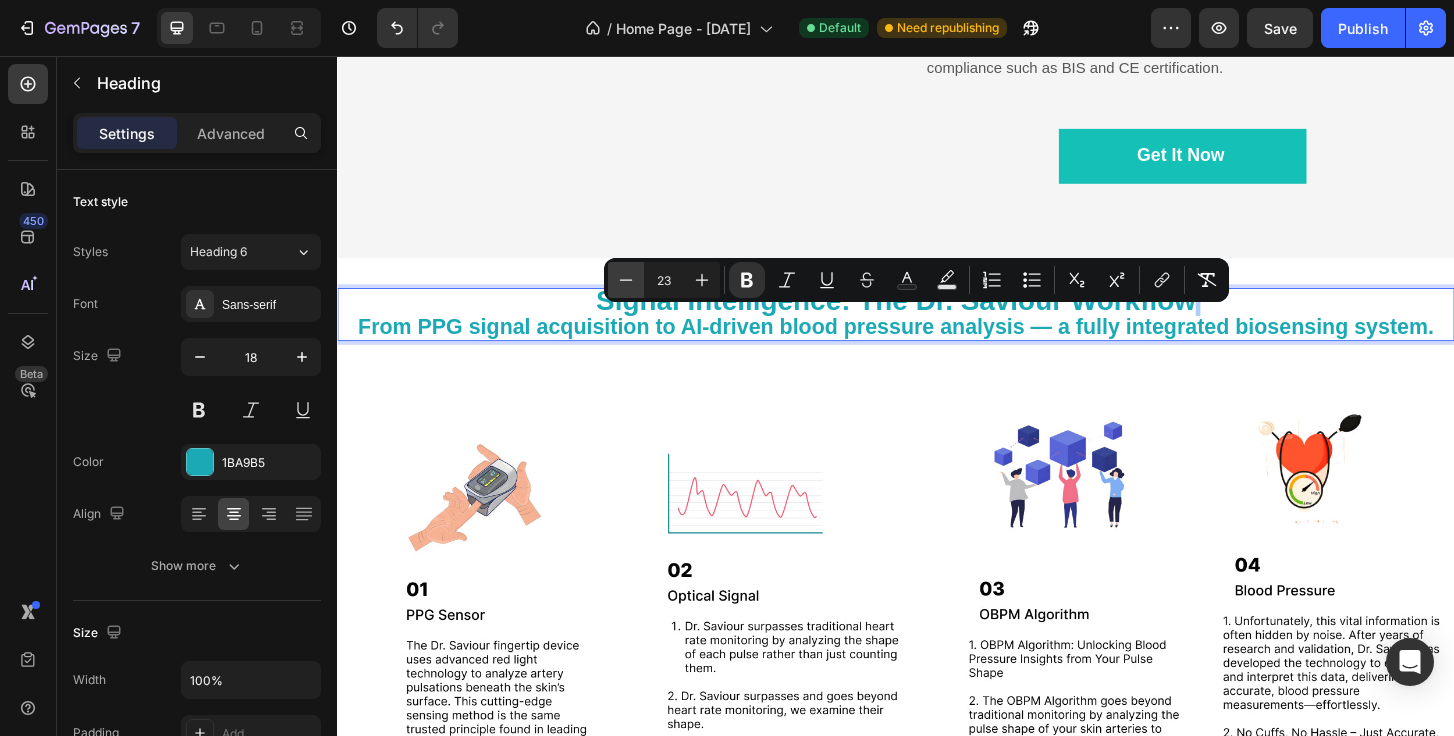 click 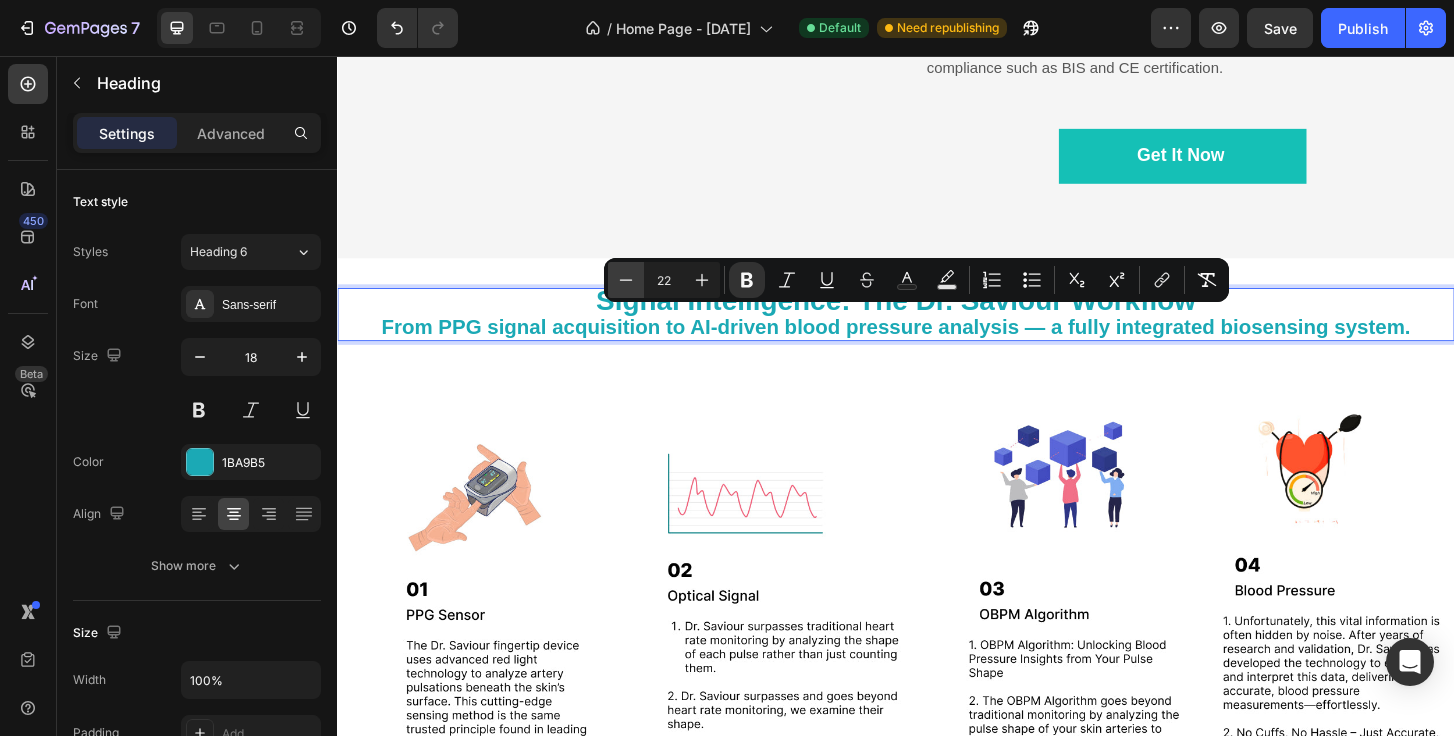 click 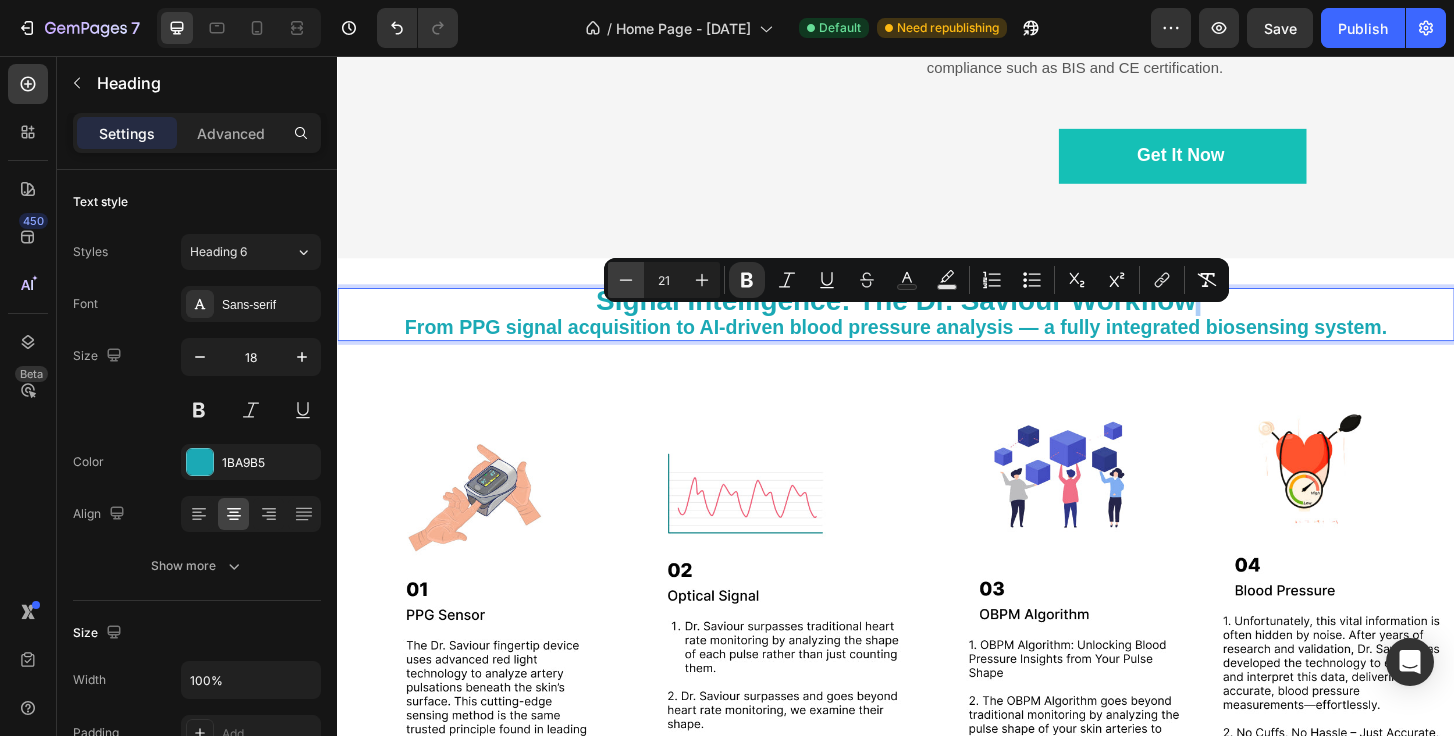 click 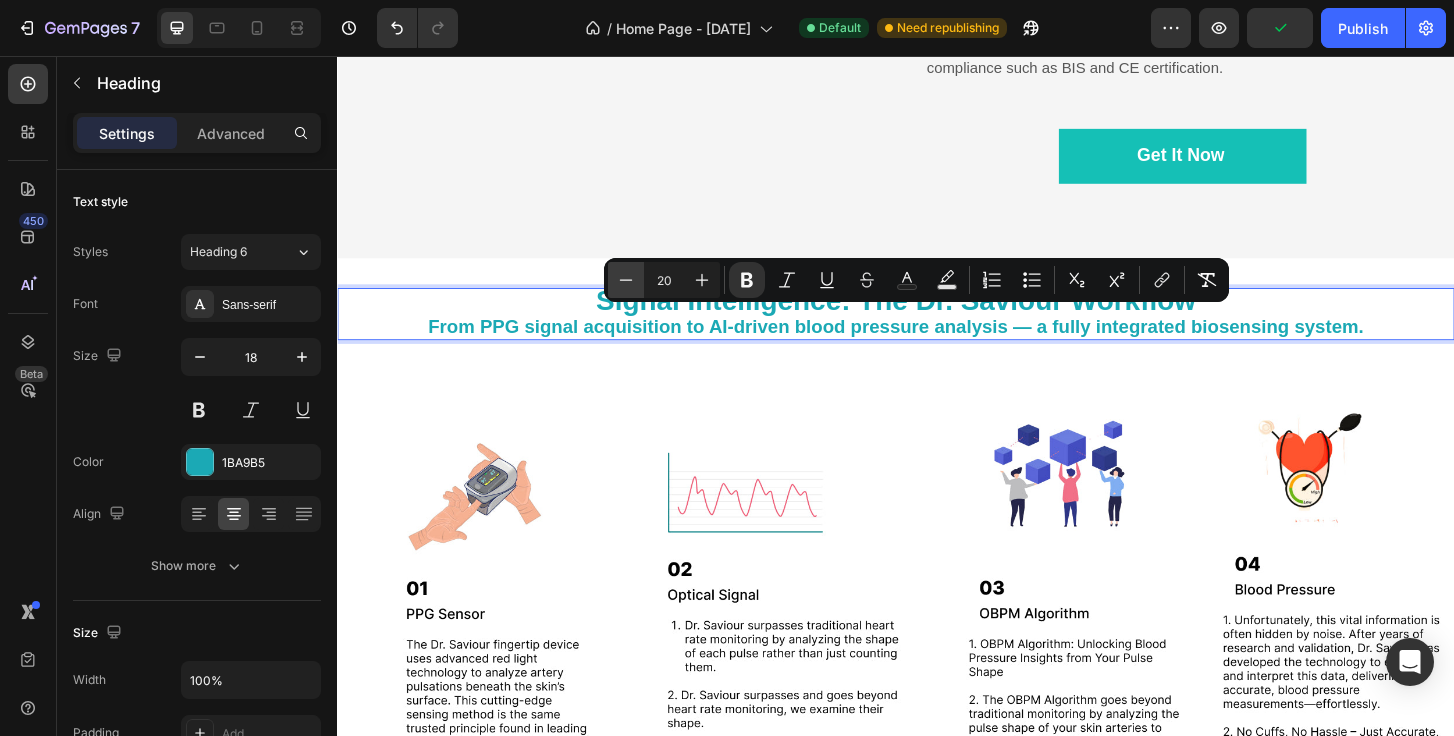 click 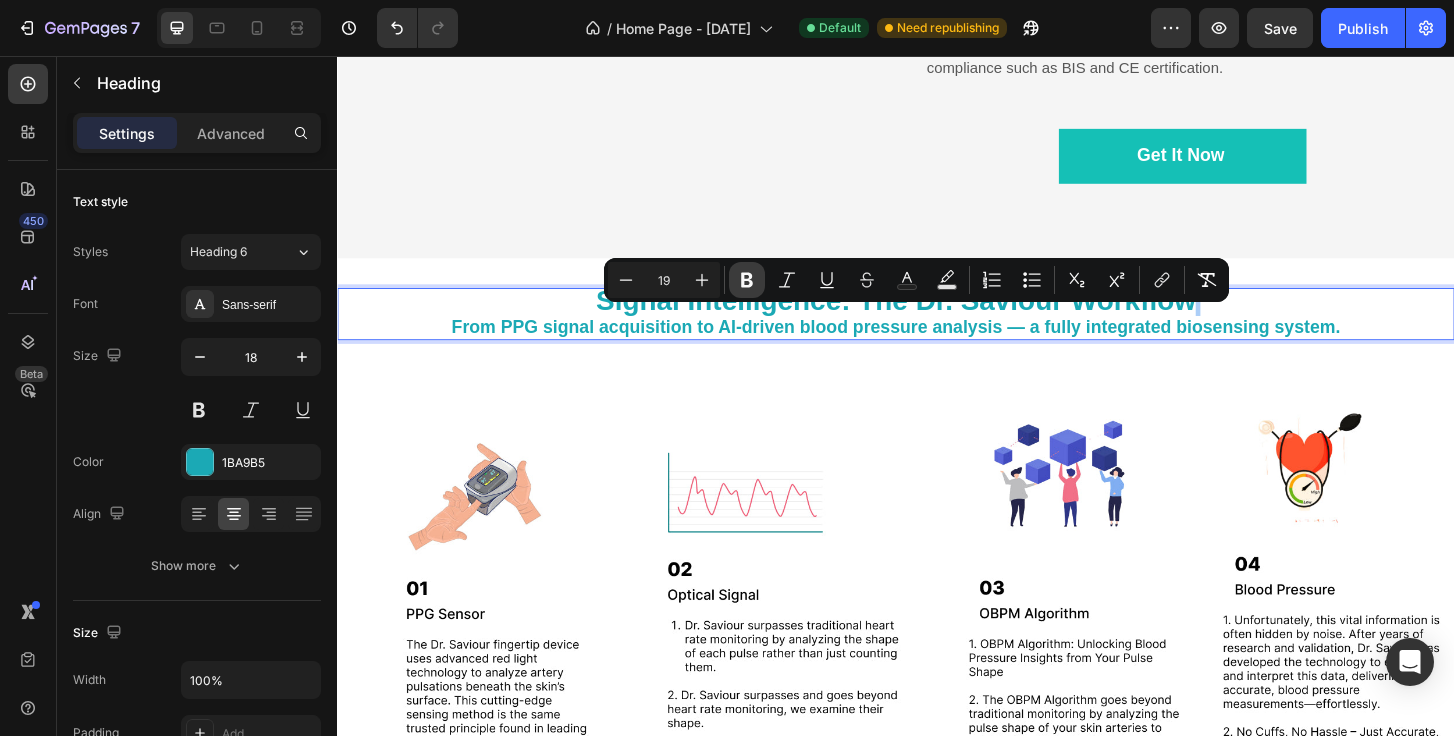 click 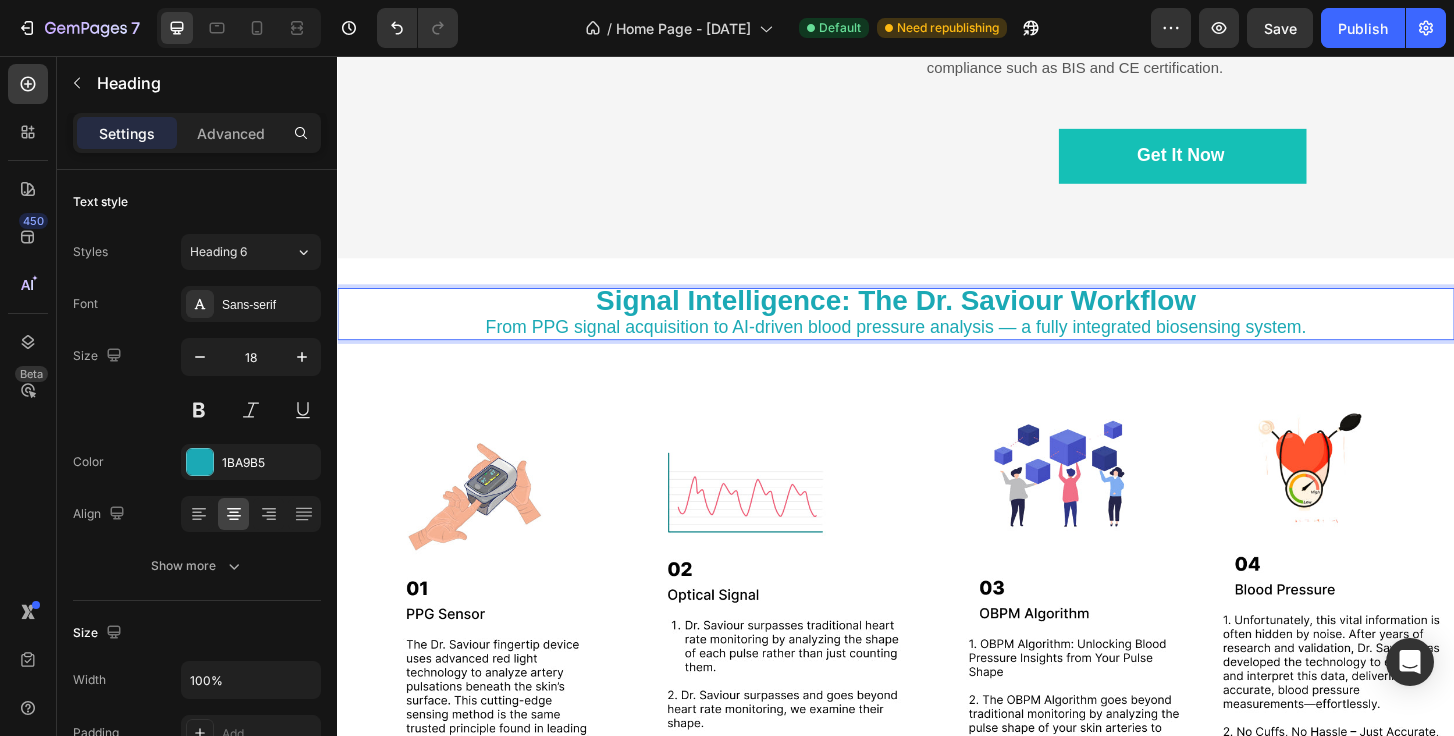 click on "Signal Intelligence: The Dr. Saviour Workflow From PPG signal acquisition to AI-driven blood pressure analysis — a fully integrated biosensing system." at bounding box center [937, 333] 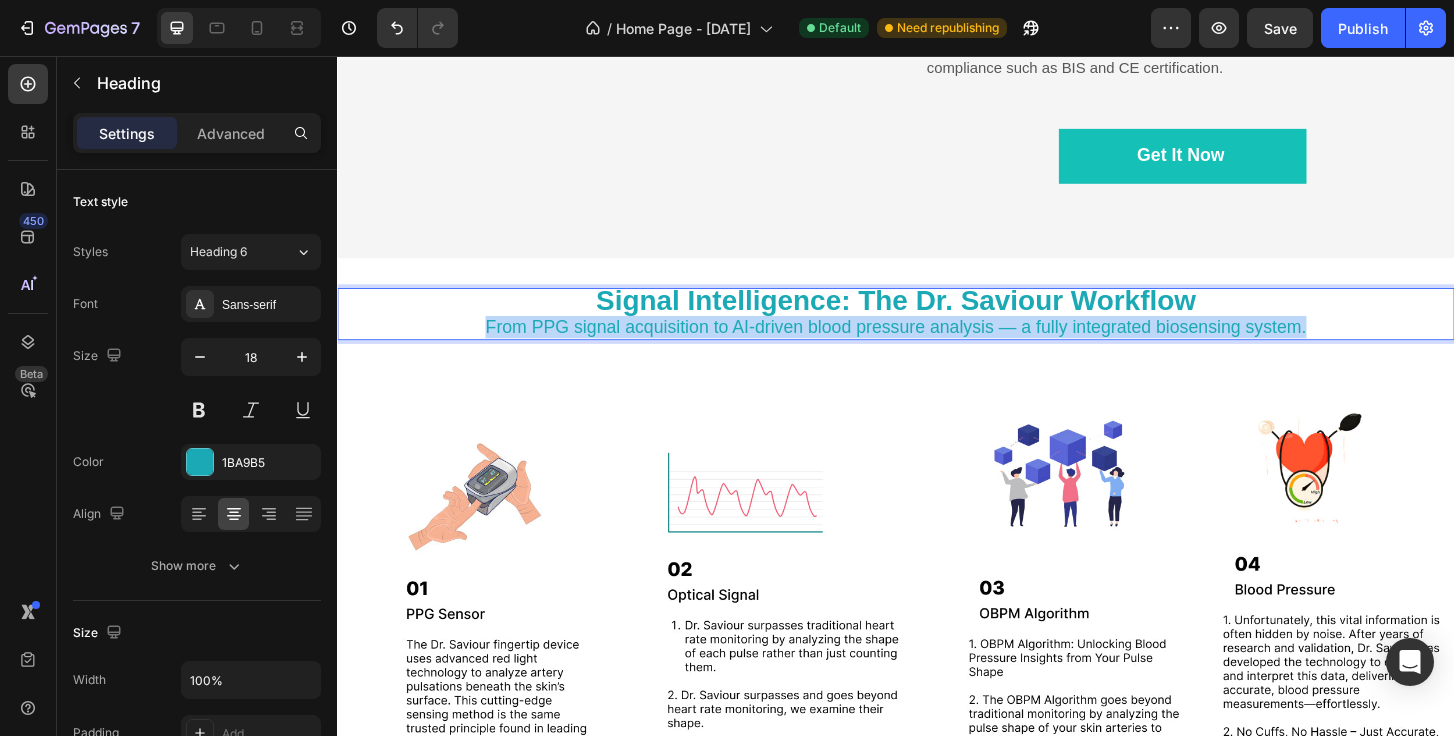 drag, startPoint x: 491, startPoint y: 346, endPoint x: 1387, endPoint y: 351, distance: 896.014 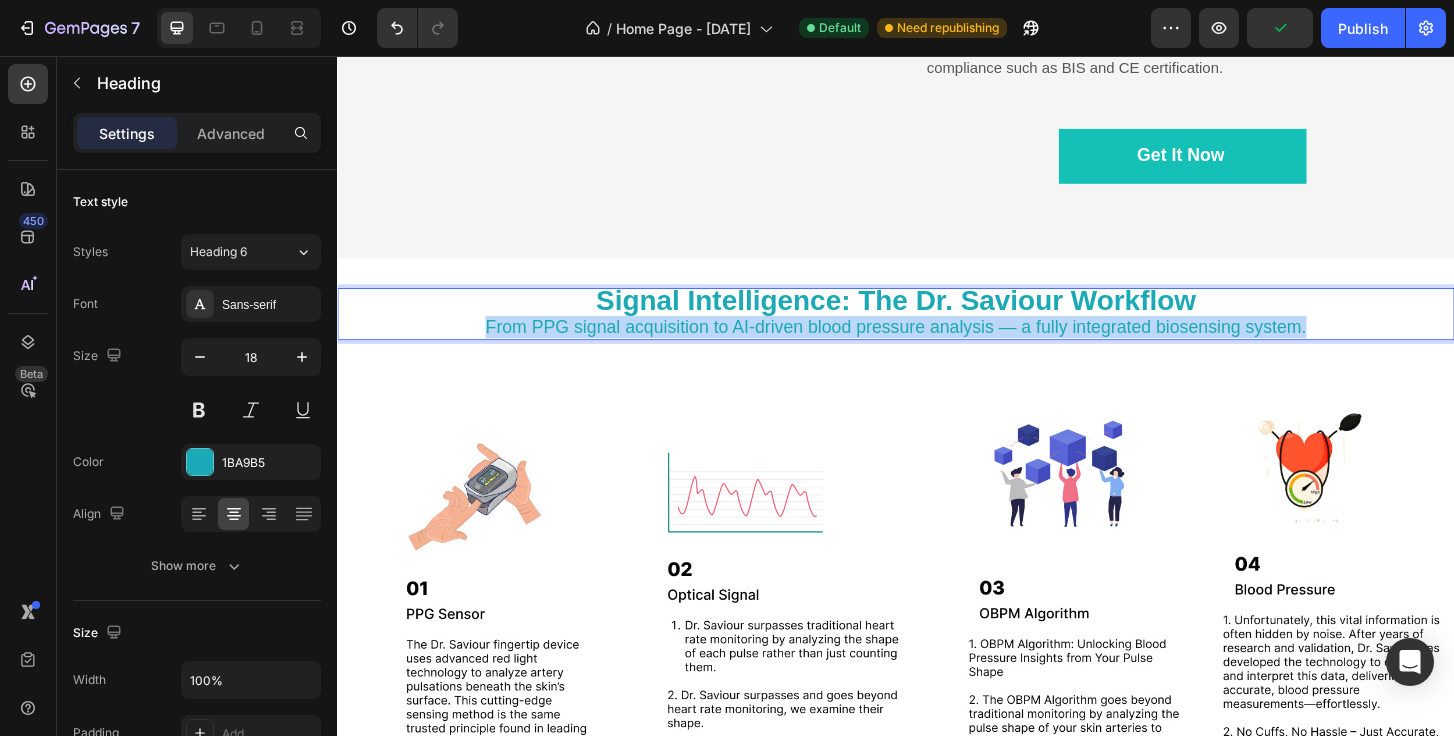 click on "From PPG signal acquisition to AI-driven blood pressure analysis — a fully integrated biosensing system." at bounding box center (937, 346) 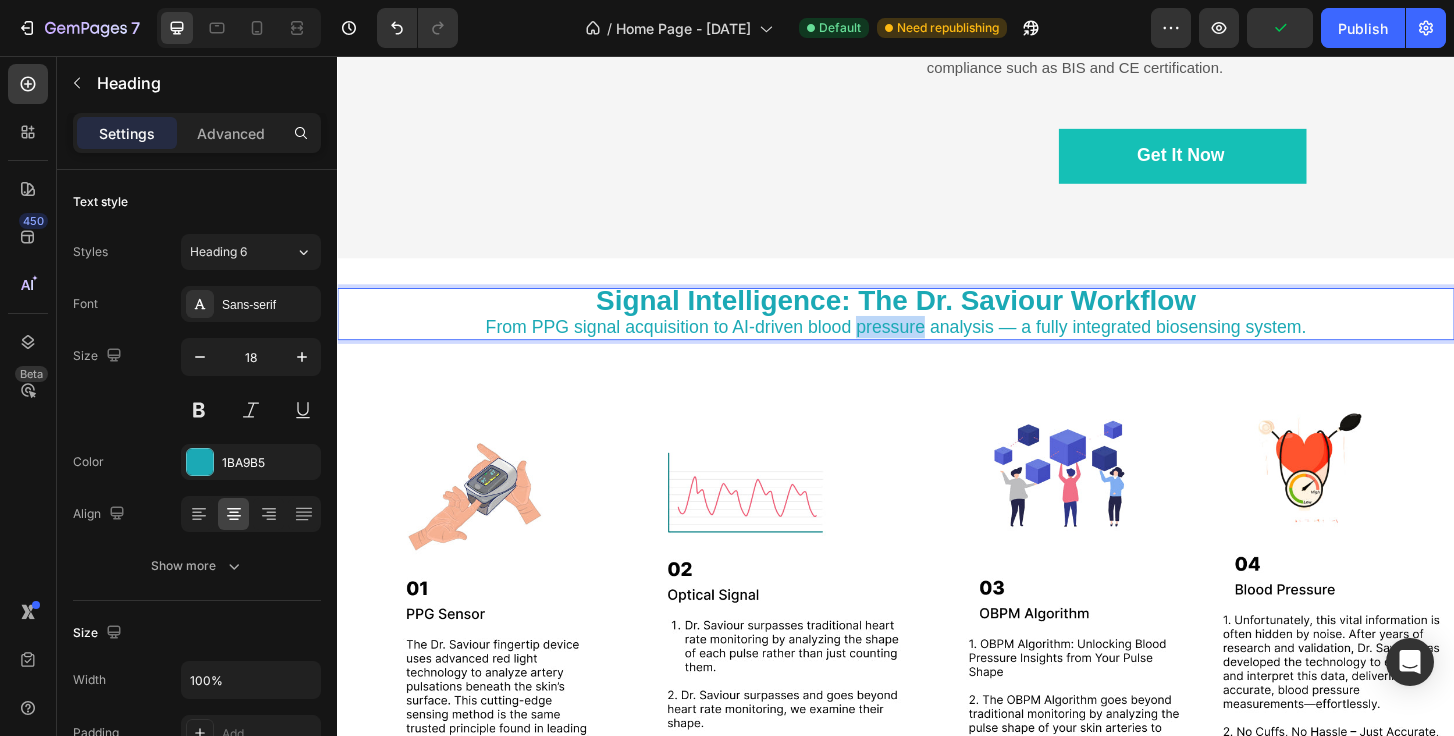 click on "From PPG signal acquisition to AI-driven blood pressure analysis — a fully integrated biosensing system." at bounding box center (937, 346) 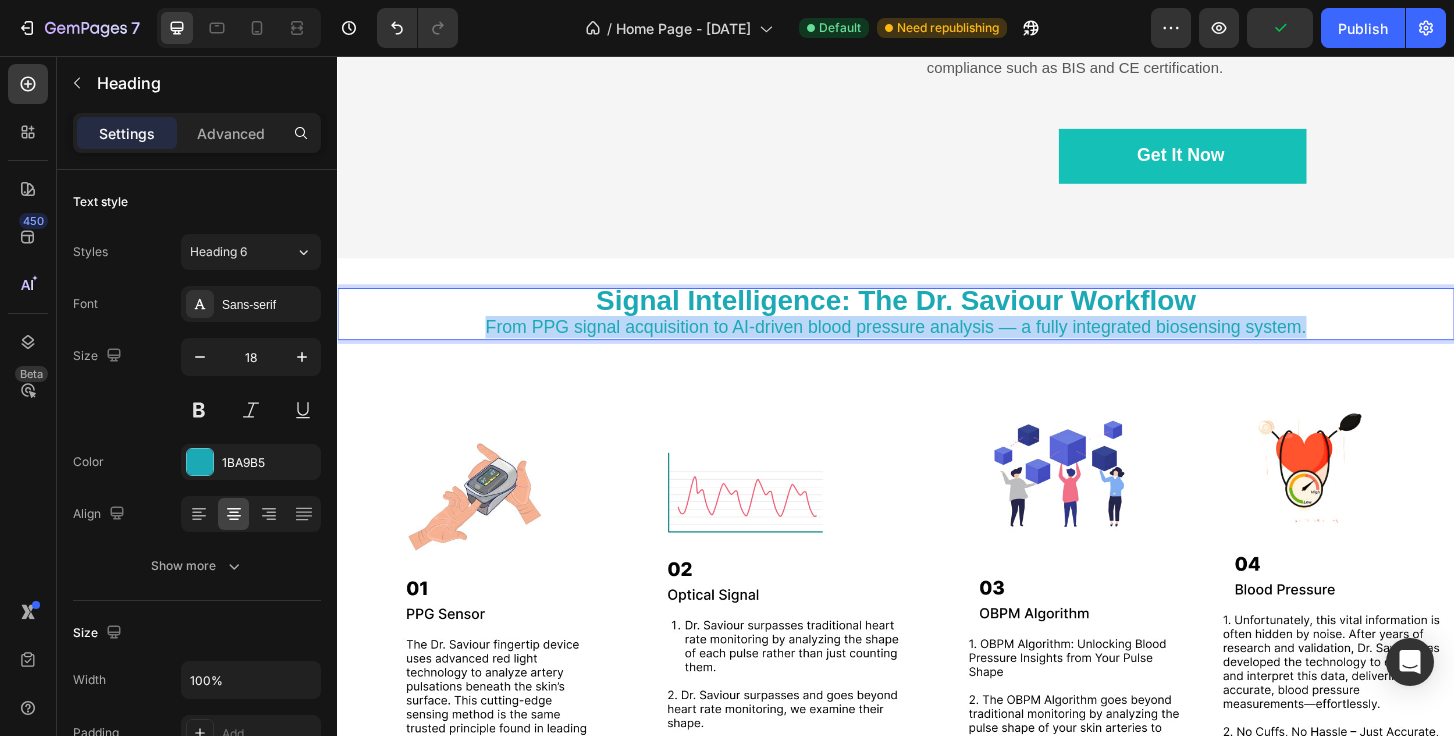 click on "From PPG signal acquisition to AI-driven blood pressure analysis — a fully integrated biosensing system." at bounding box center (937, 346) 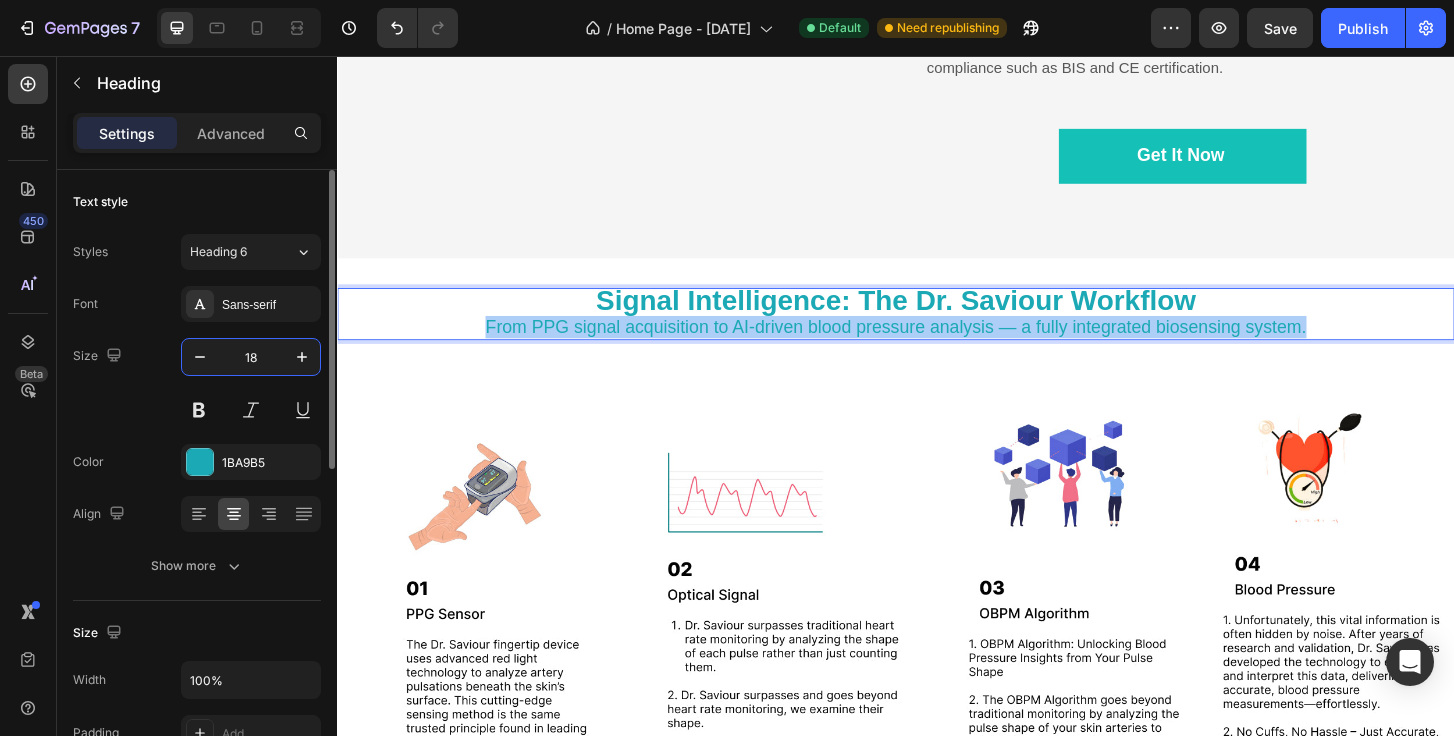 click on "18" at bounding box center (251, 357) 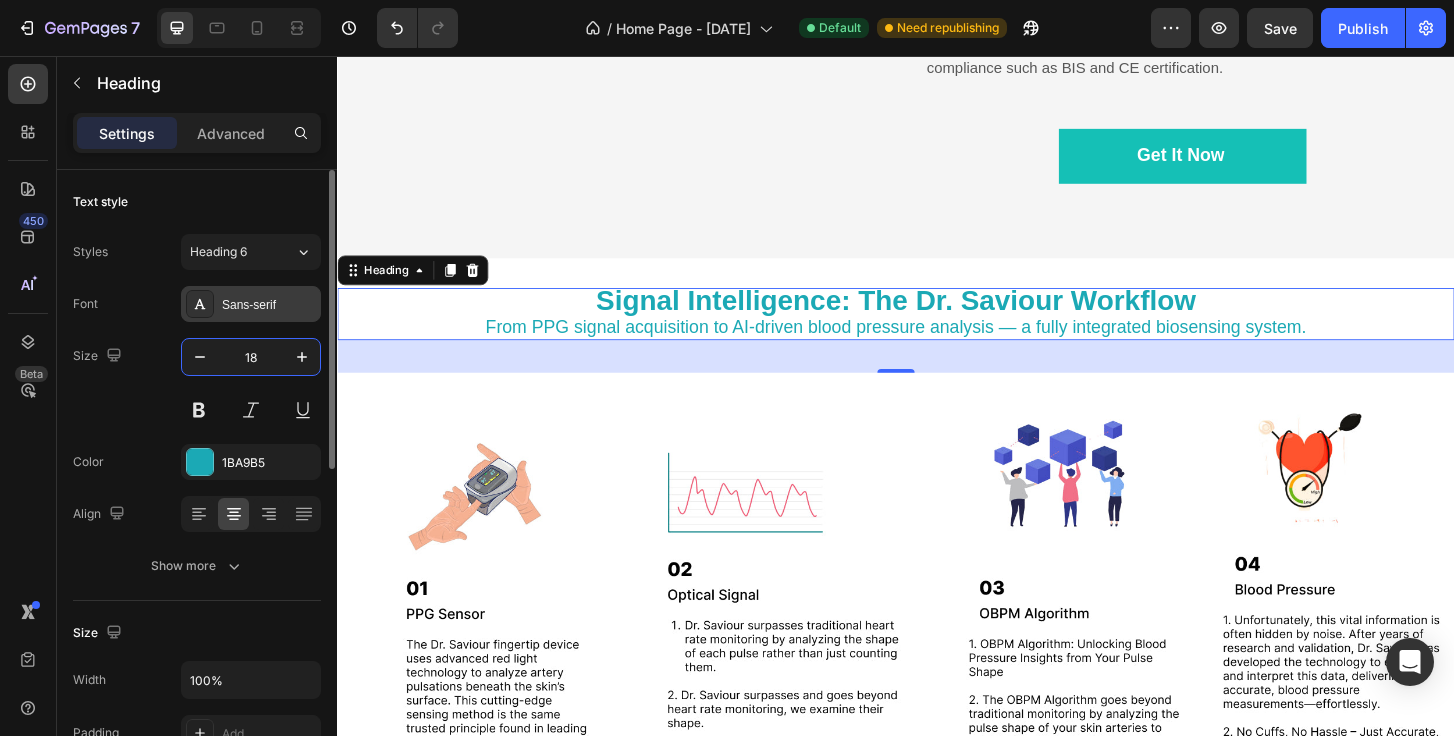 click 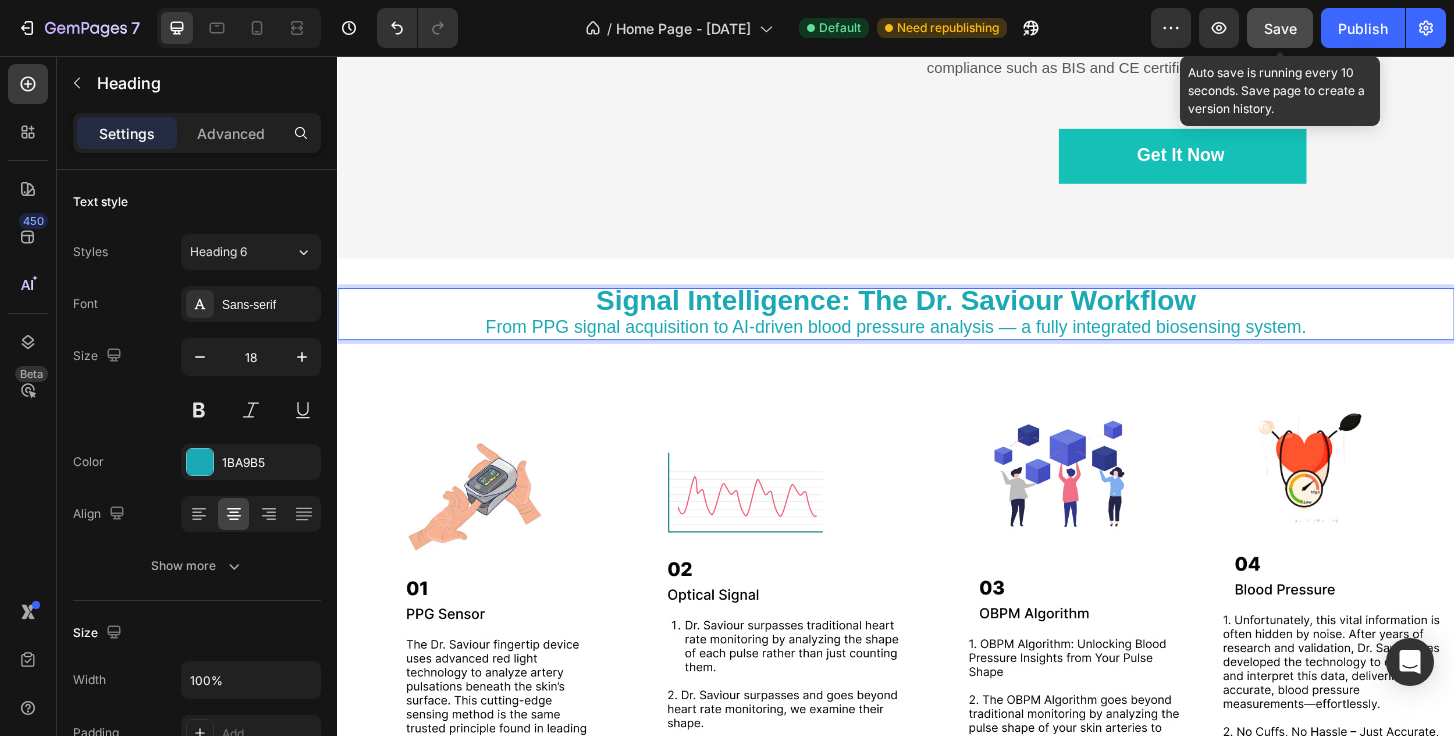 click on "Save" at bounding box center (1280, 28) 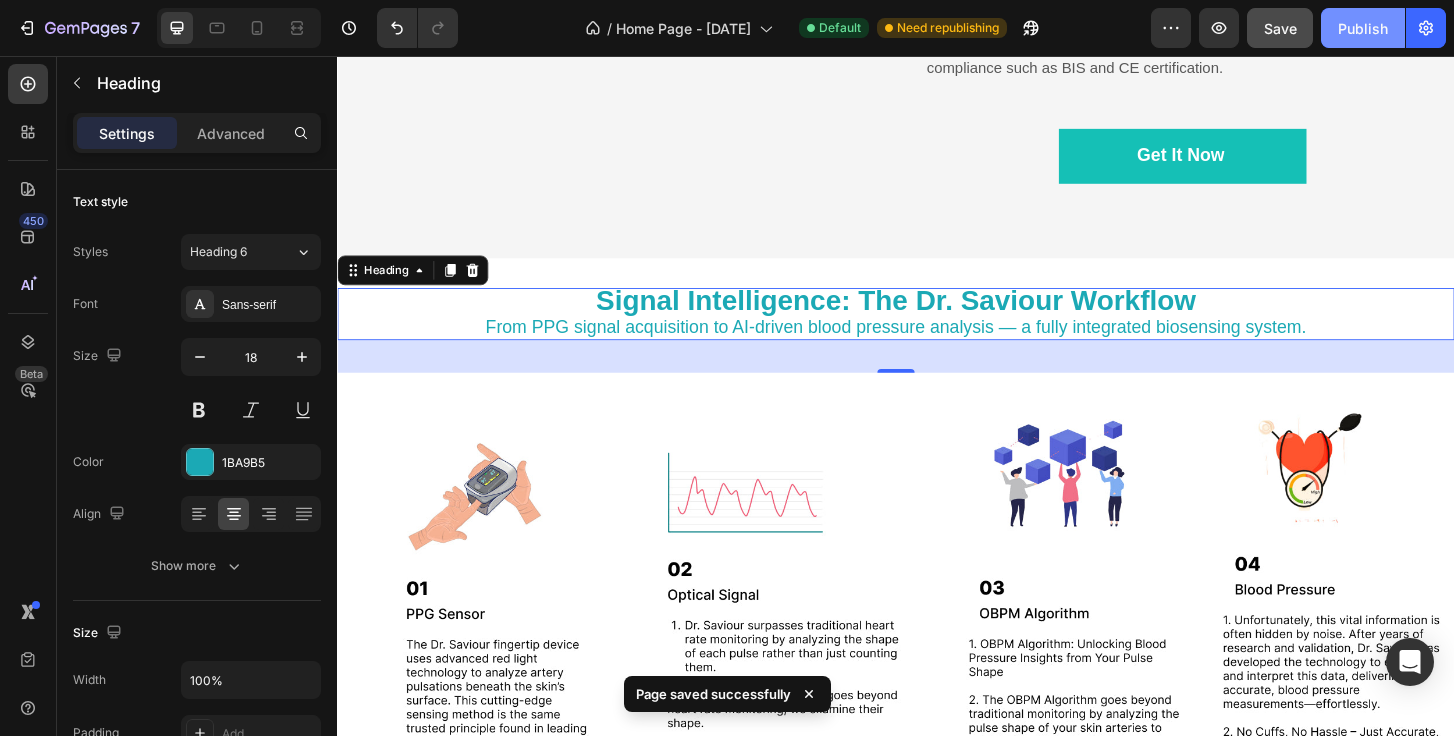 click on "Publish" at bounding box center [1363, 28] 